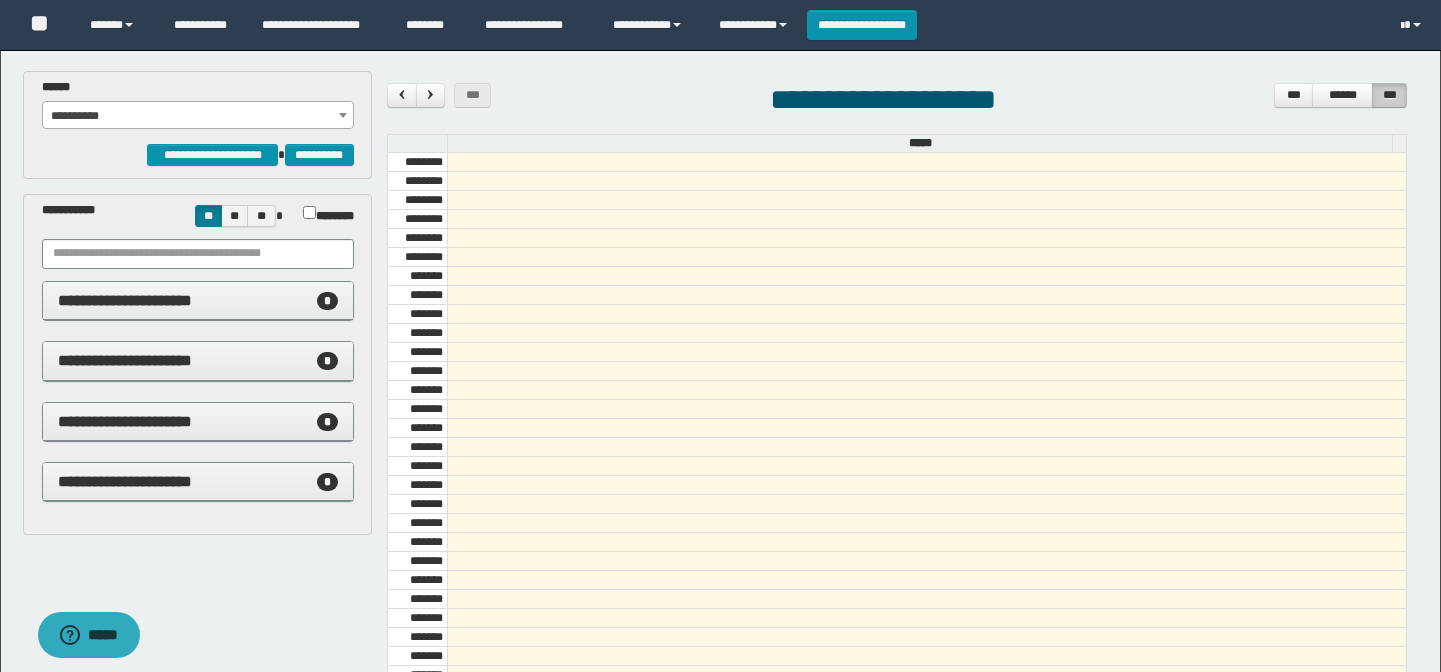 scroll, scrollTop: 0, scrollLeft: 0, axis: both 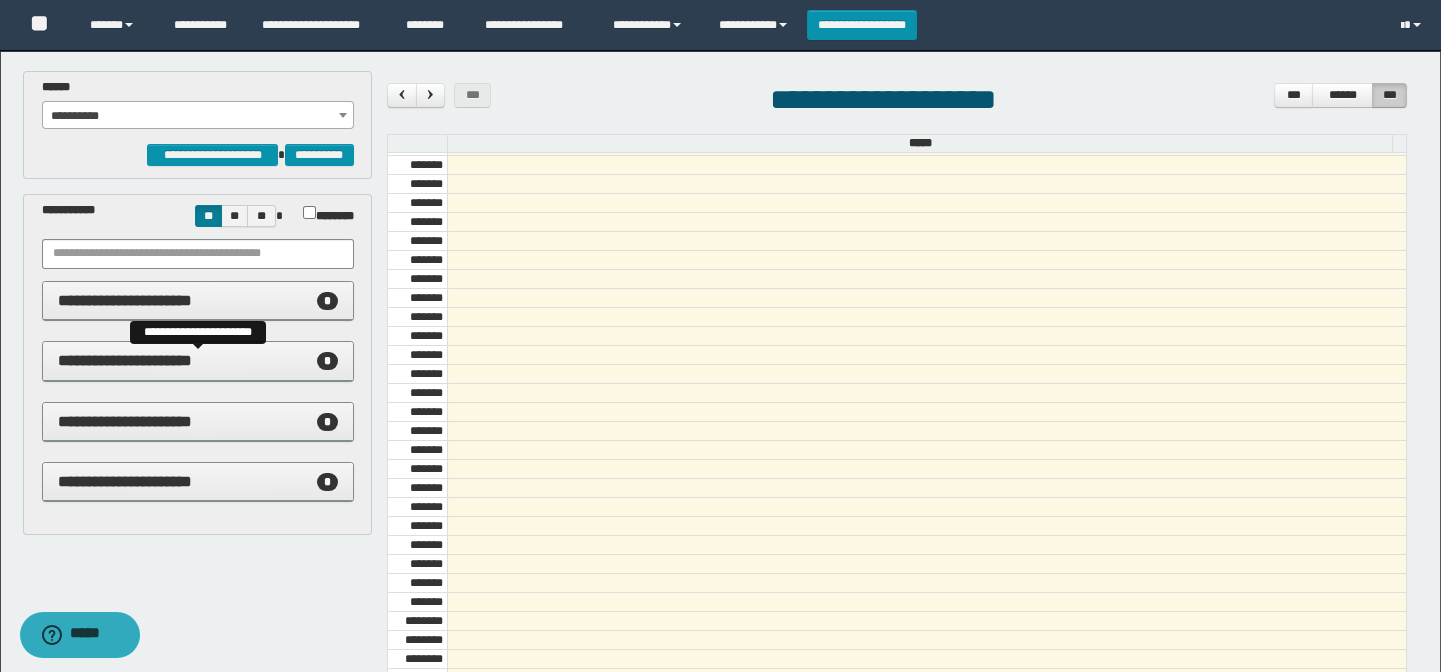 click on "**********" at bounding box center [198, 361] 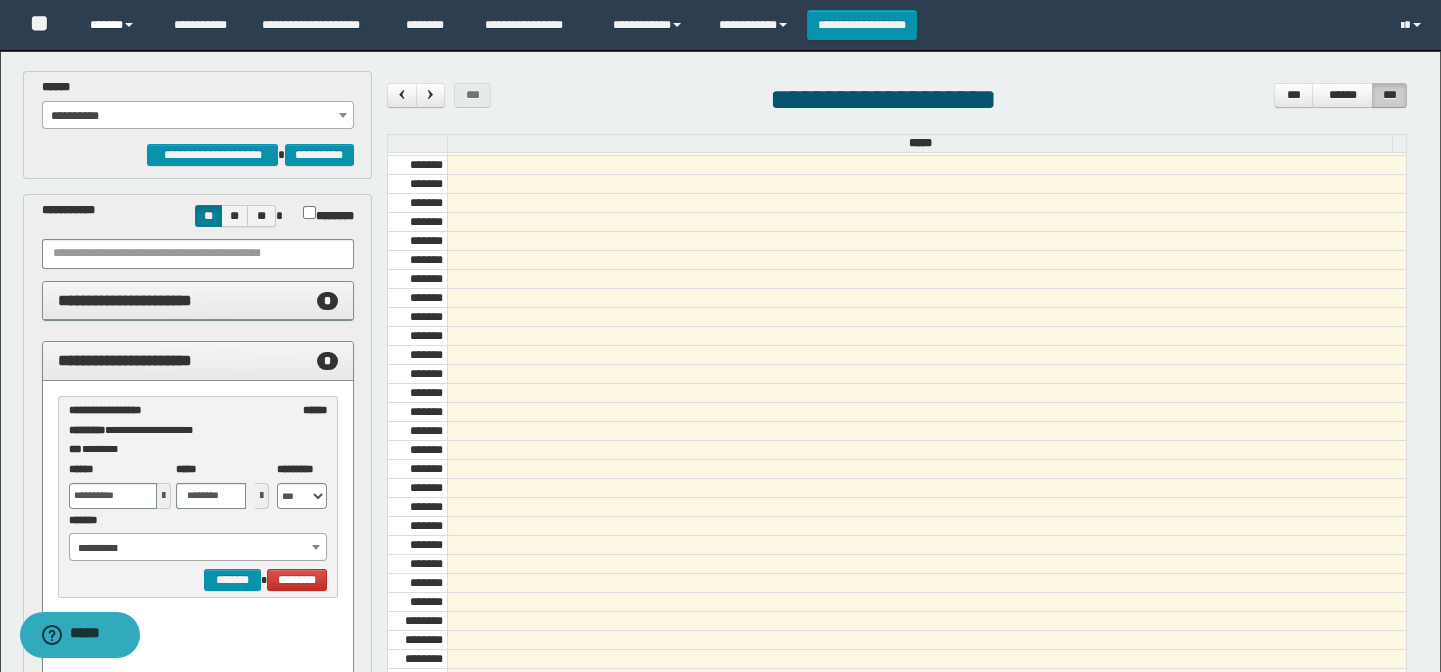 click on "******" at bounding box center [117, 25] 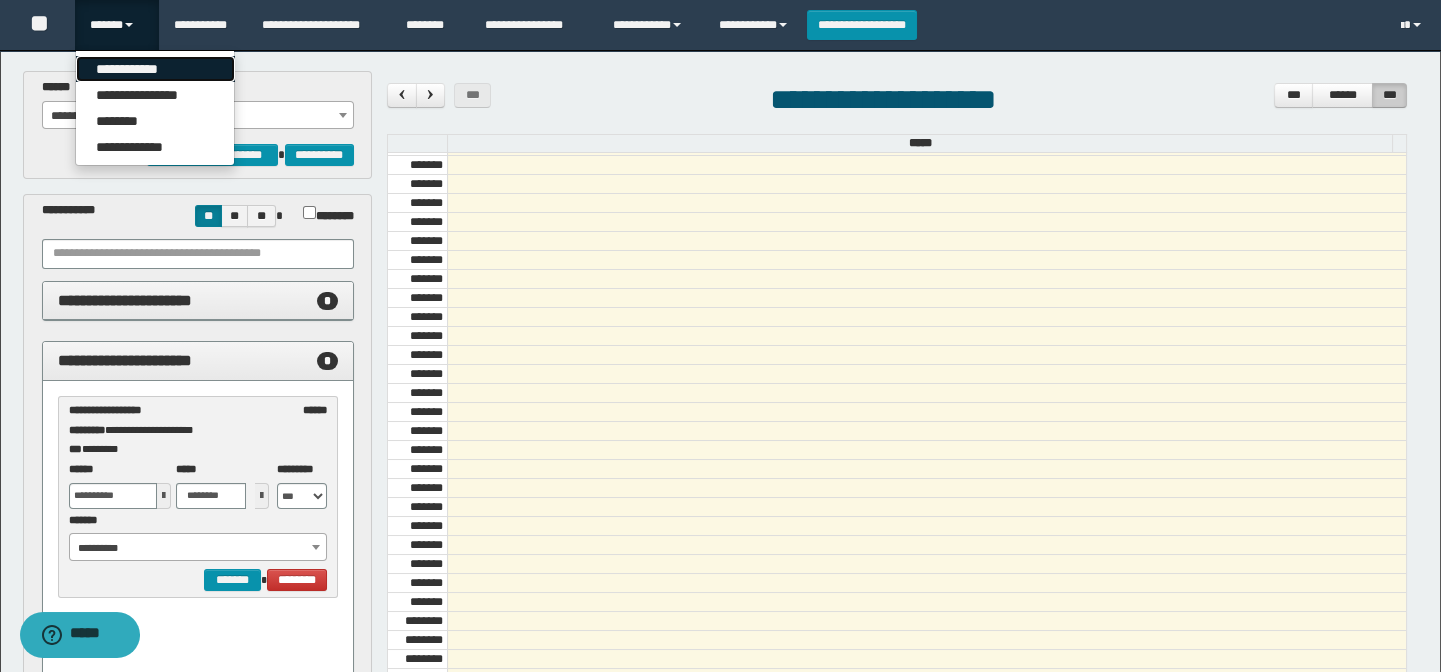 click on "**********" at bounding box center [155, 69] 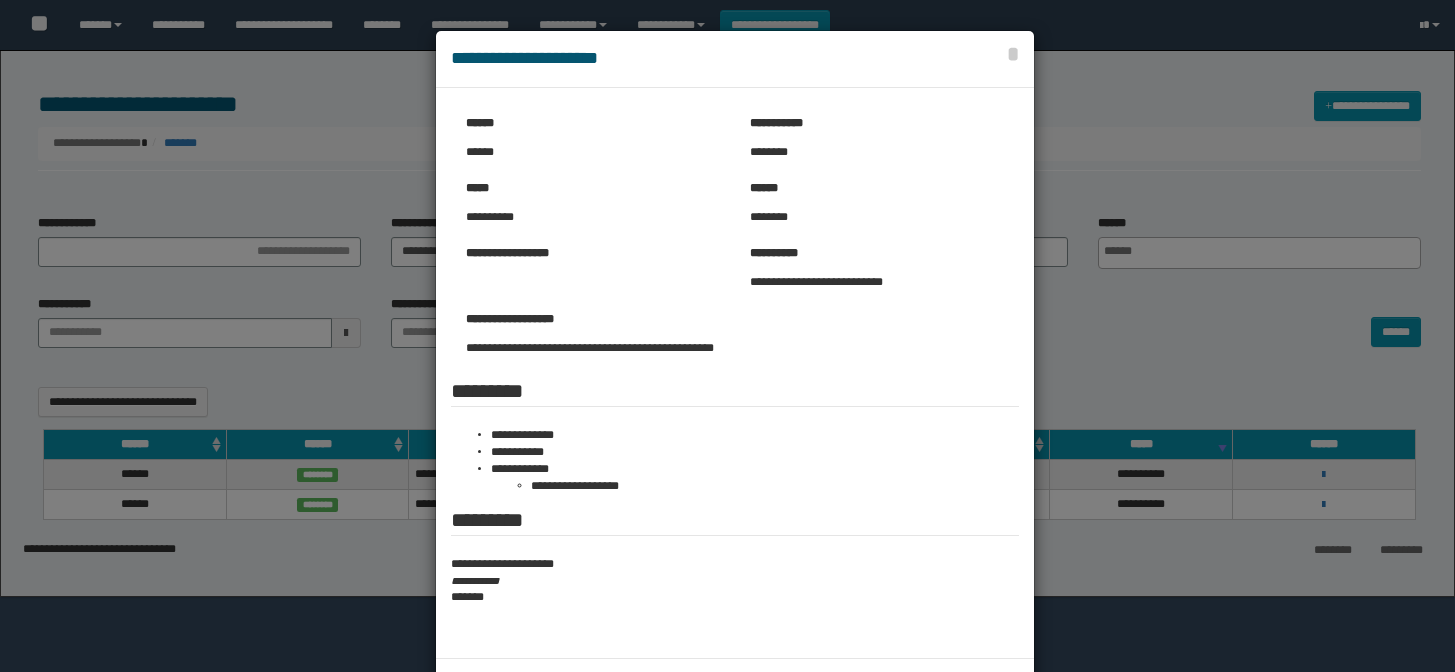 select 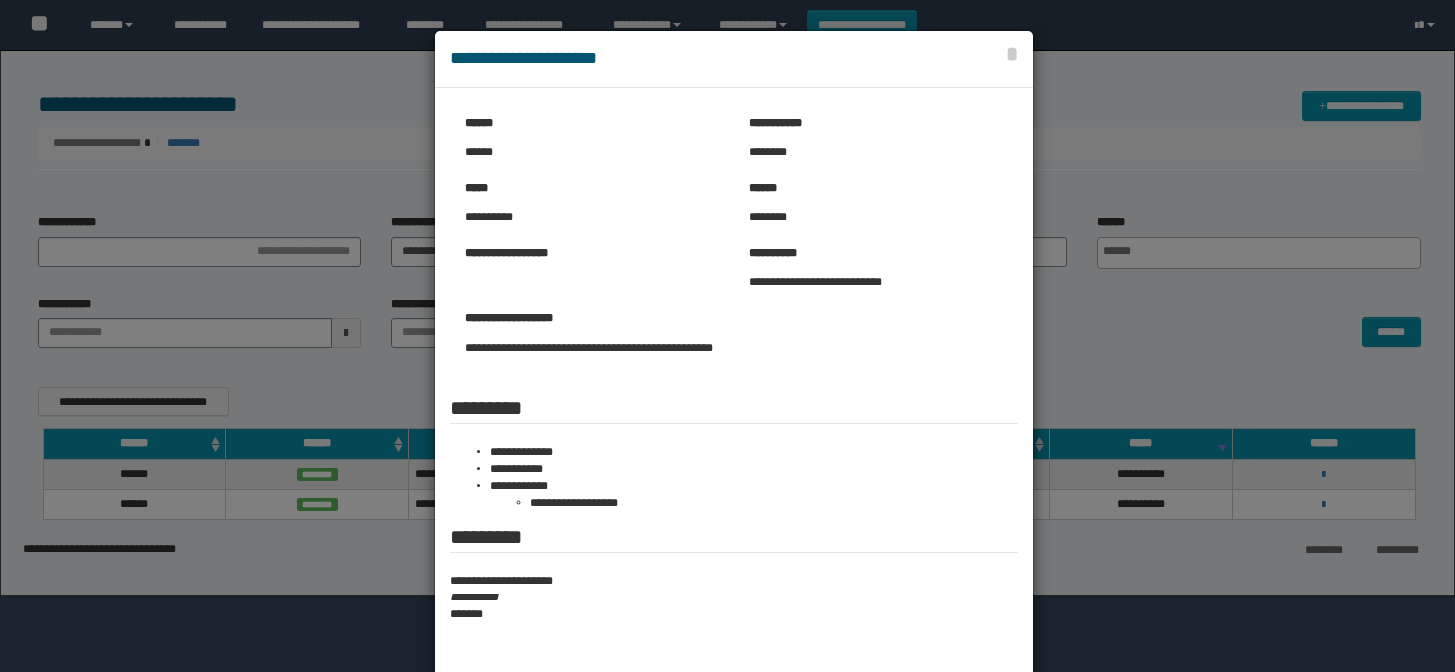 scroll, scrollTop: 0, scrollLeft: 0, axis: both 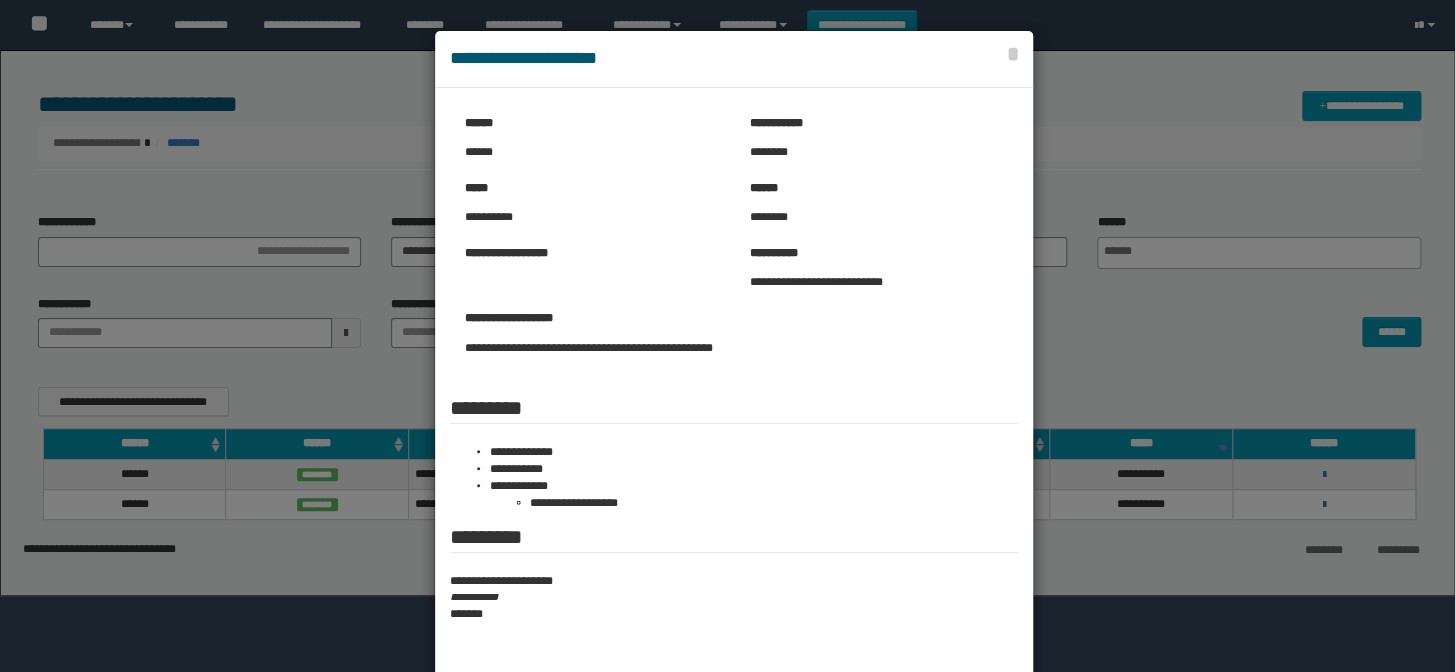 click at bounding box center [727, 383] 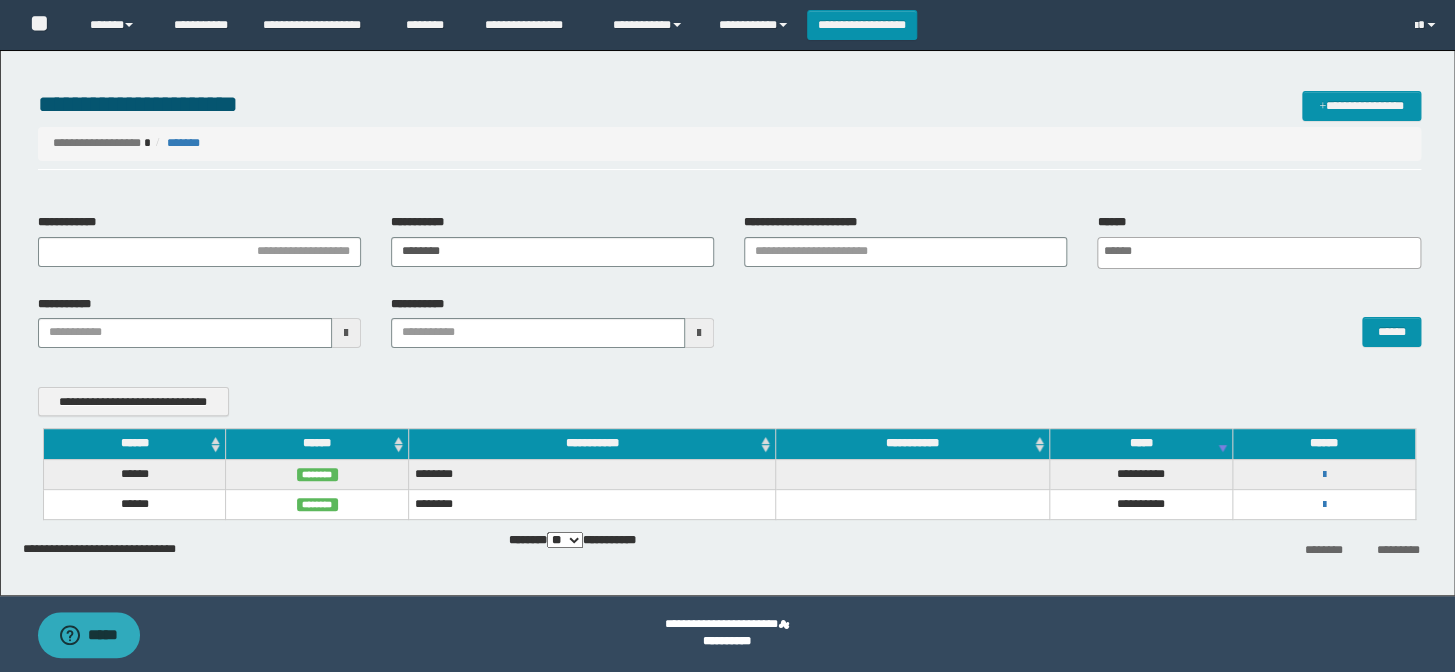 scroll, scrollTop: 0, scrollLeft: 5, axis: horizontal 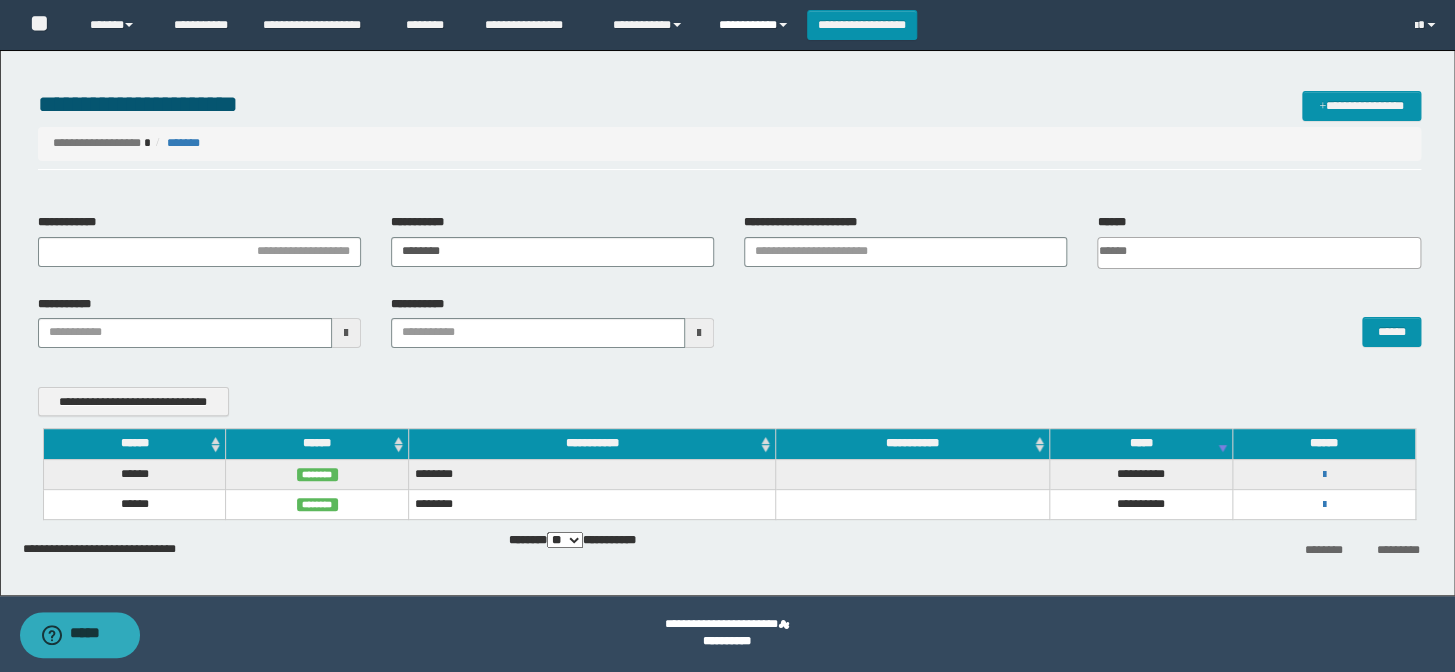 click on "**********" at bounding box center [755, 25] 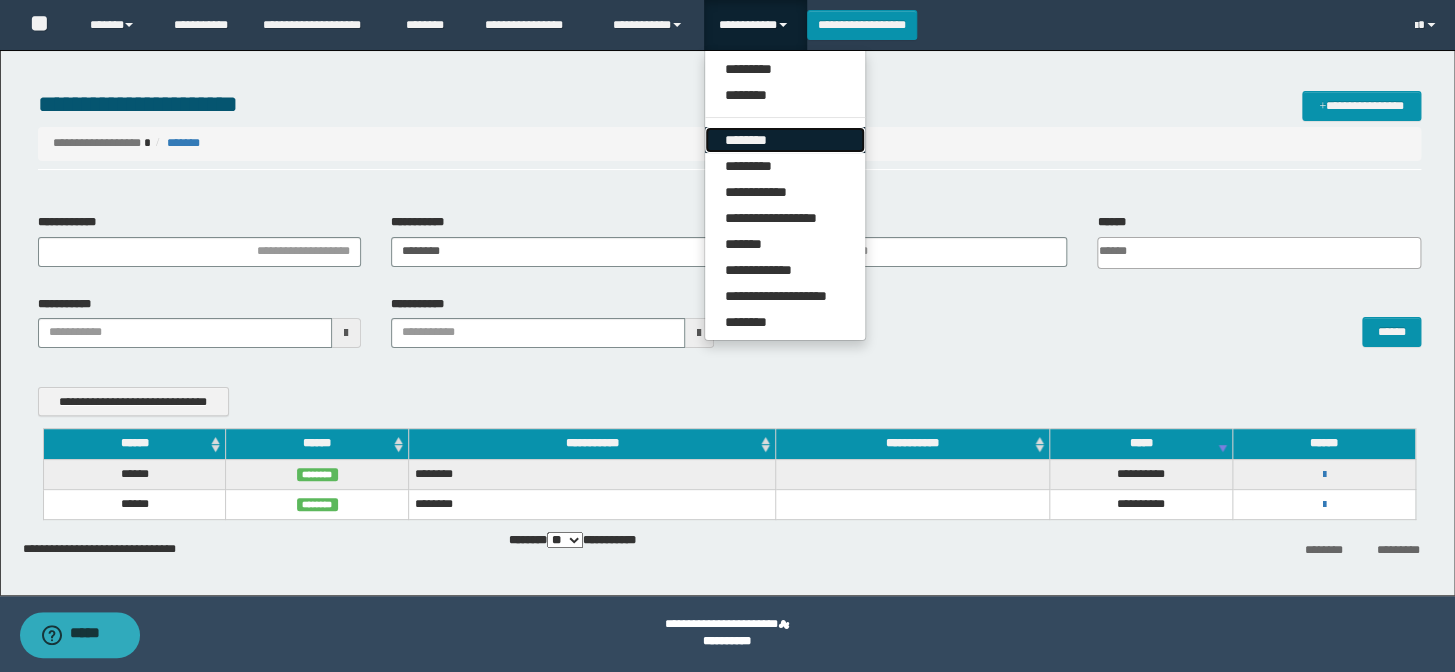 click on "********" at bounding box center (785, 140) 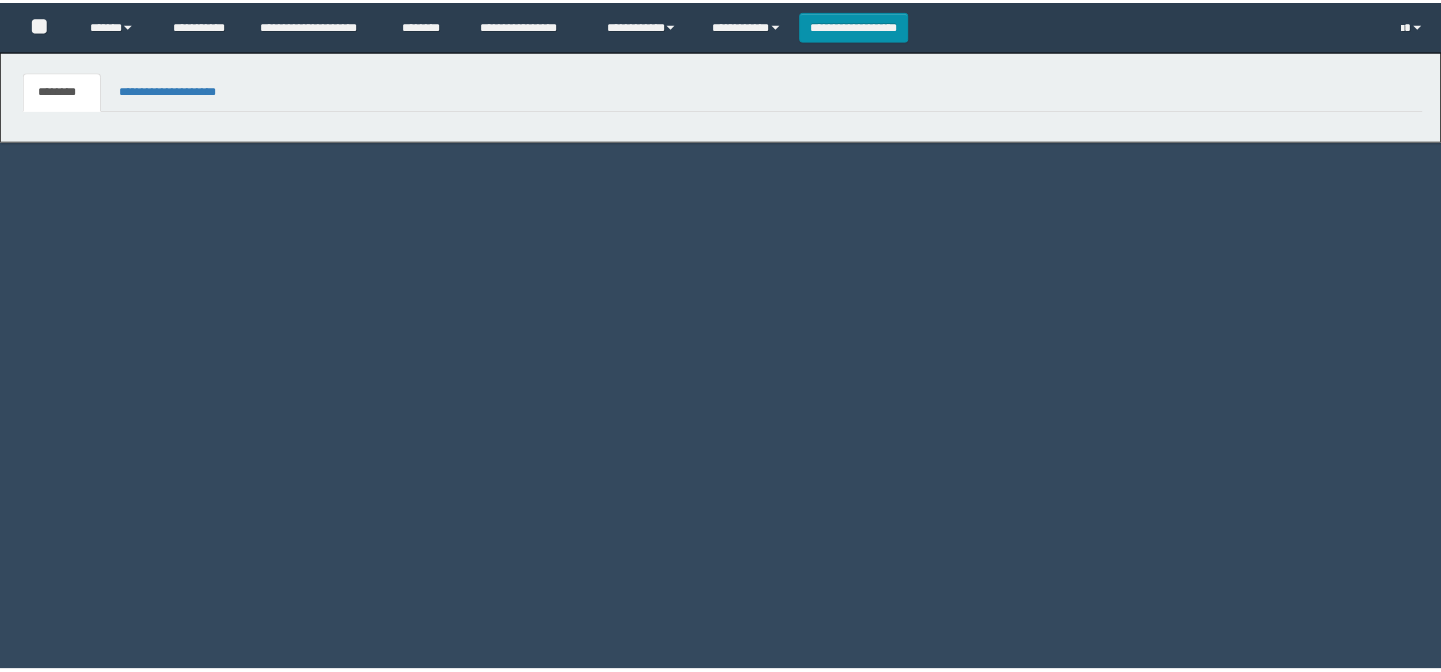scroll, scrollTop: 0, scrollLeft: 0, axis: both 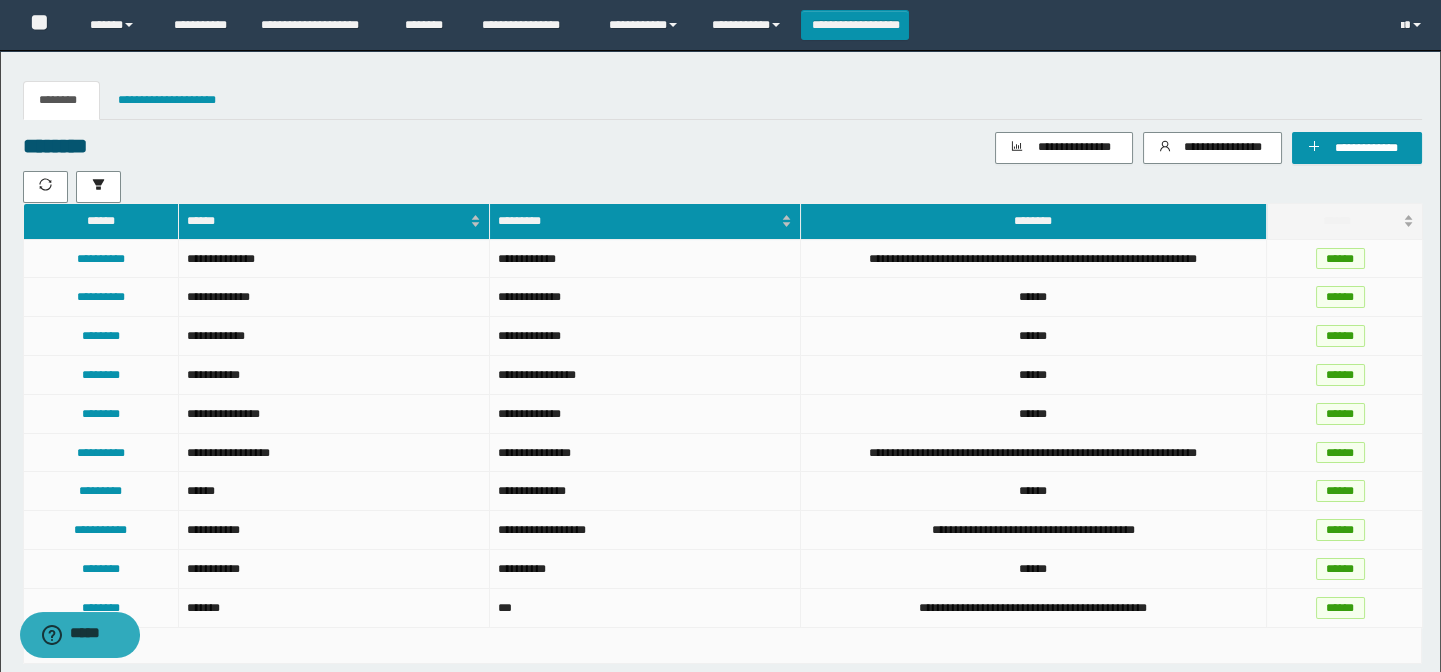 click on "******" at bounding box center (1337, 221) 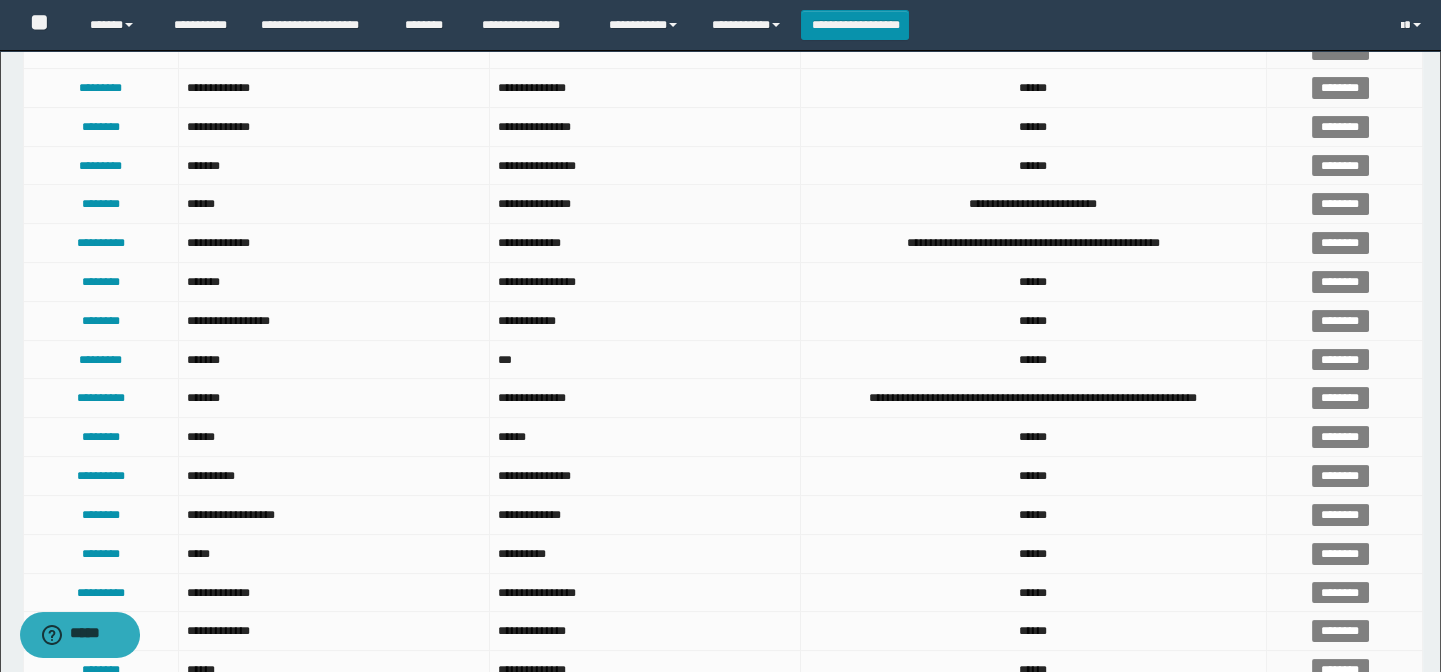 scroll, scrollTop: 909, scrollLeft: 0, axis: vertical 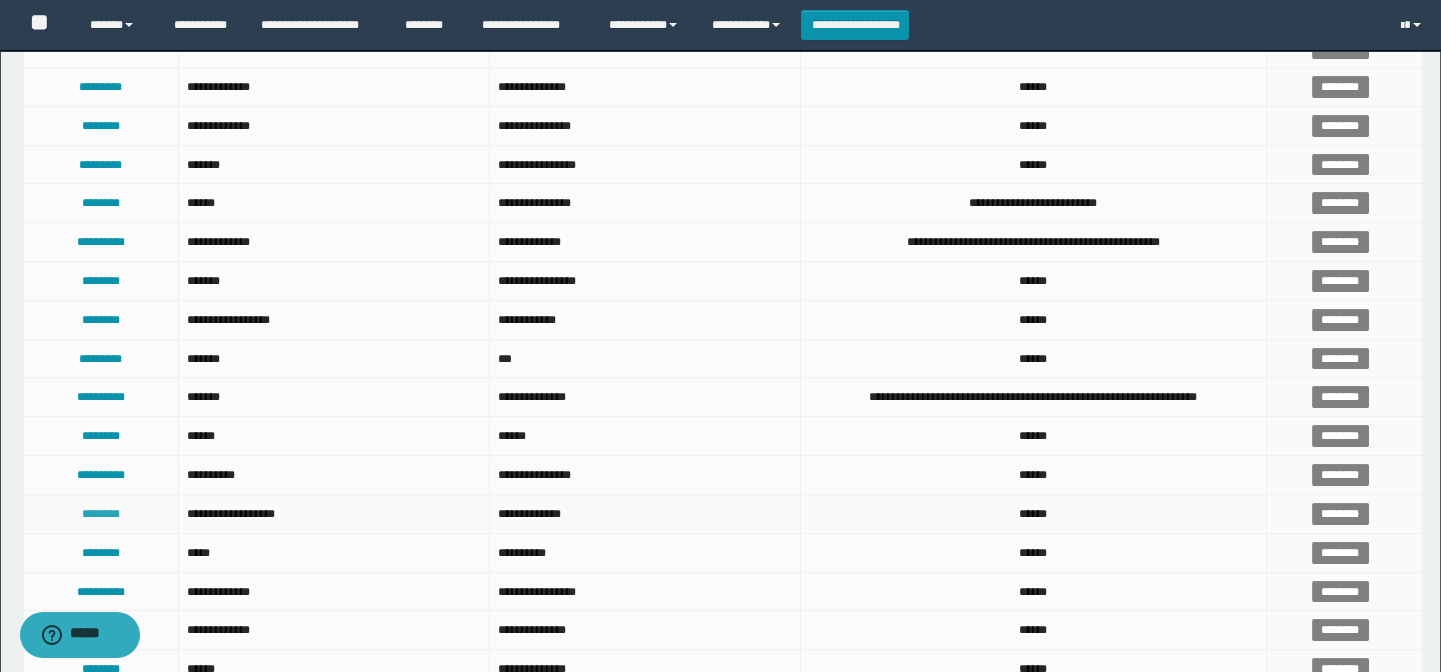click on "********" at bounding box center [101, 514] 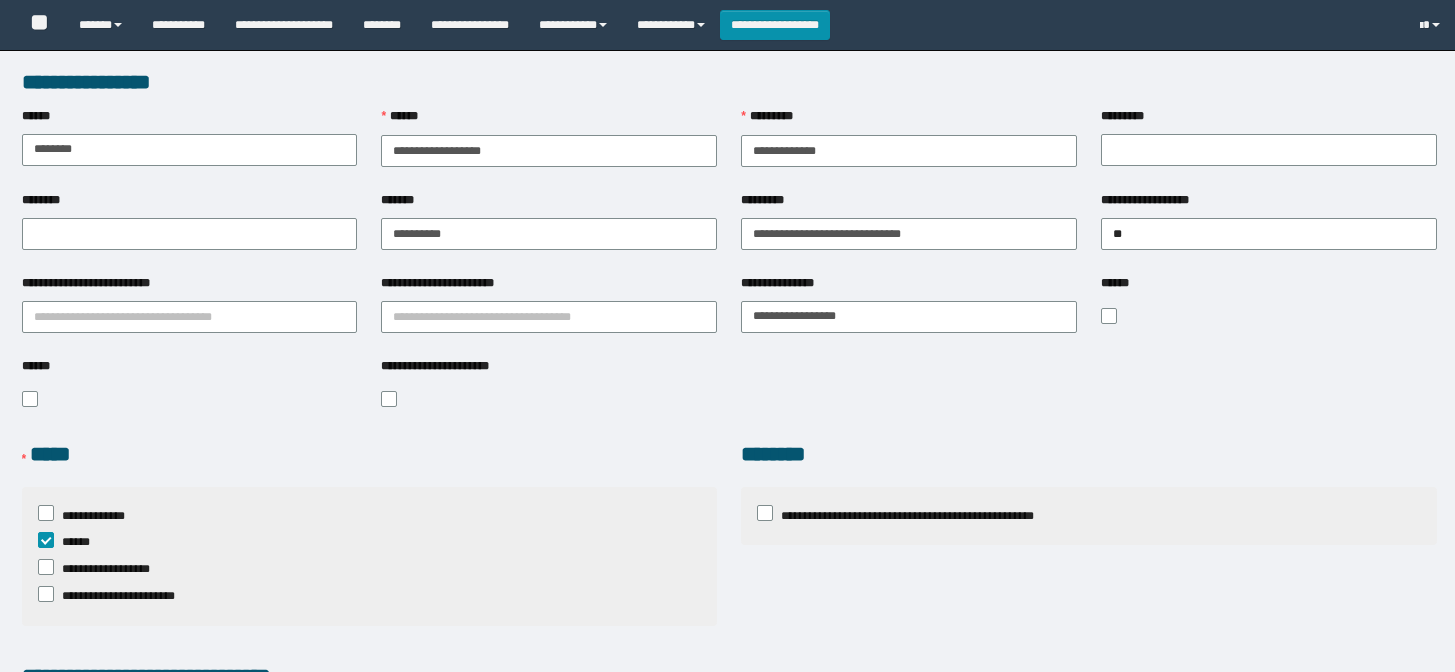 type on "********" 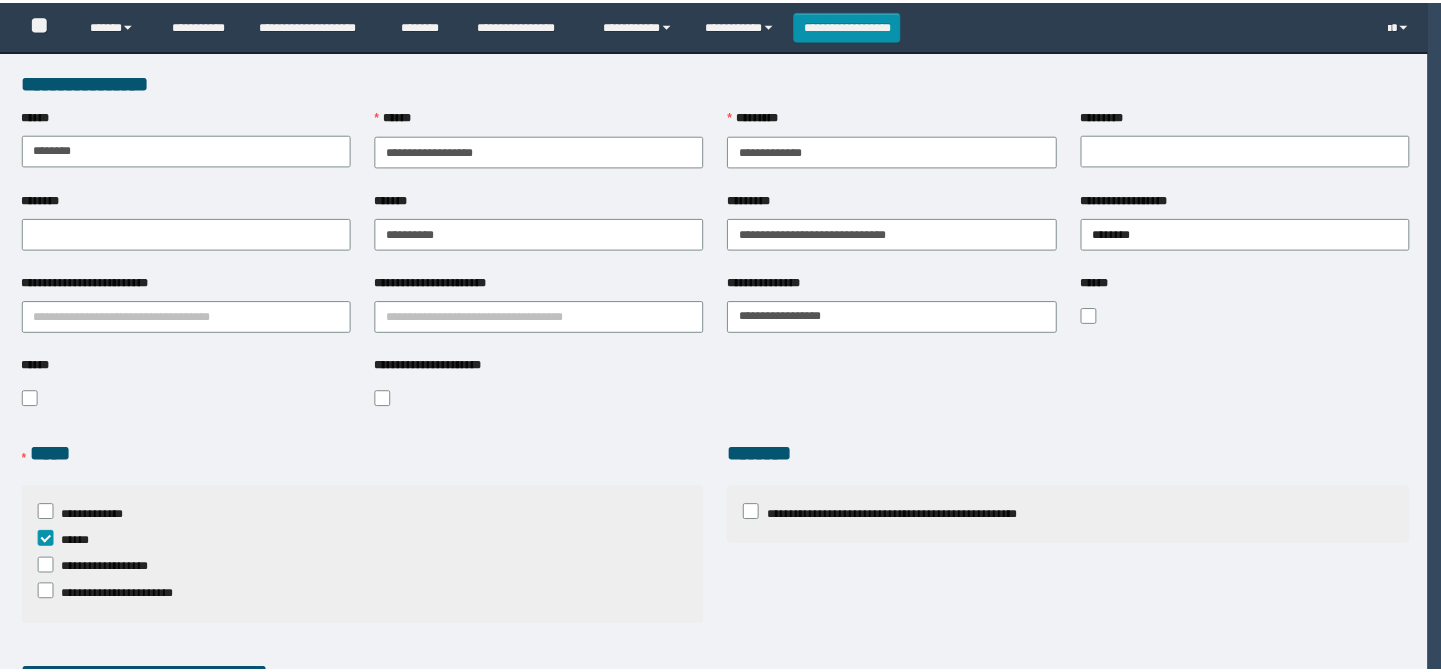 scroll, scrollTop: 0, scrollLeft: 0, axis: both 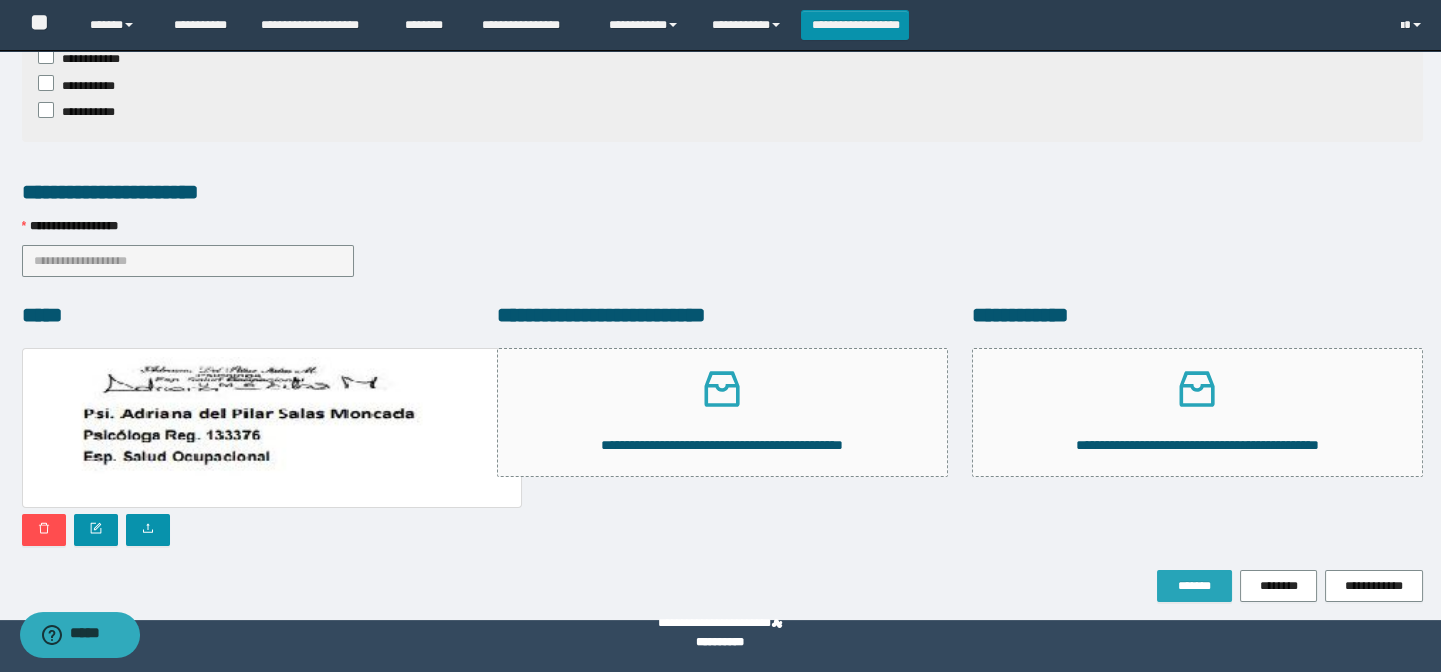 click on "*******" at bounding box center [1194, 586] 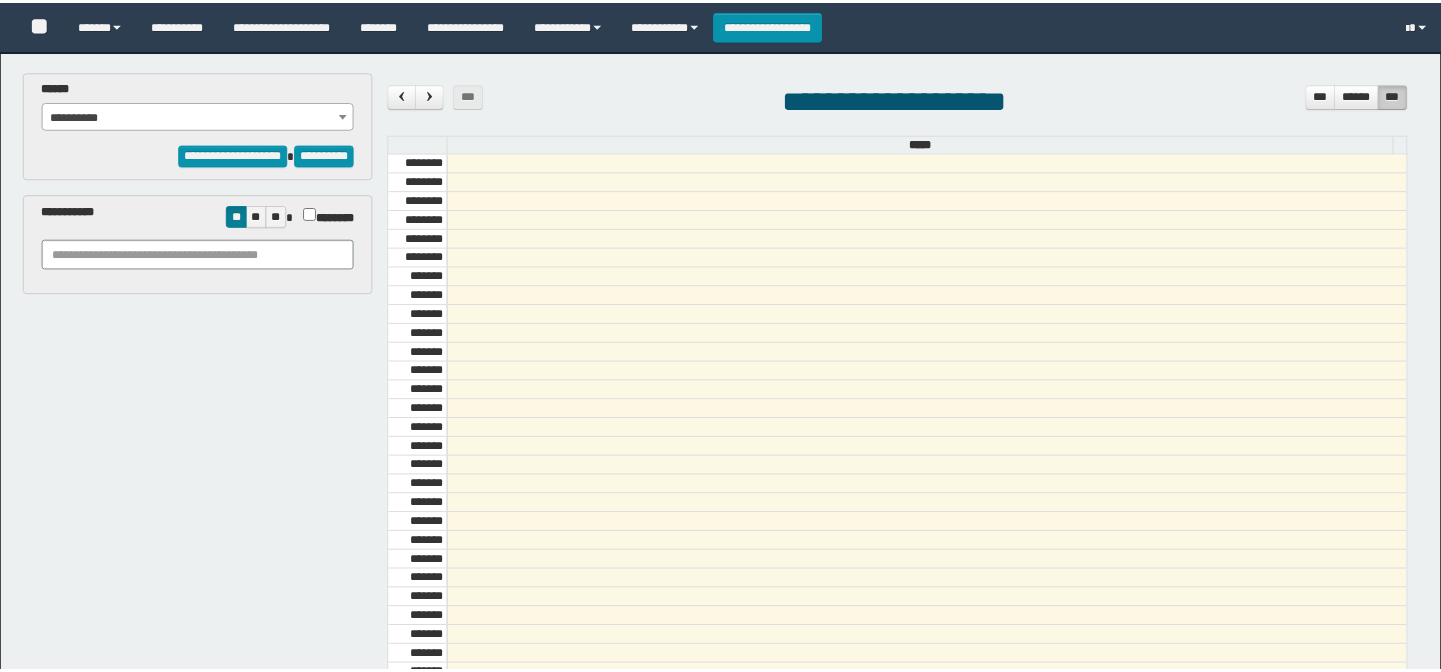scroll, scrollTop: 0, scrollLeft: 0, axis: both 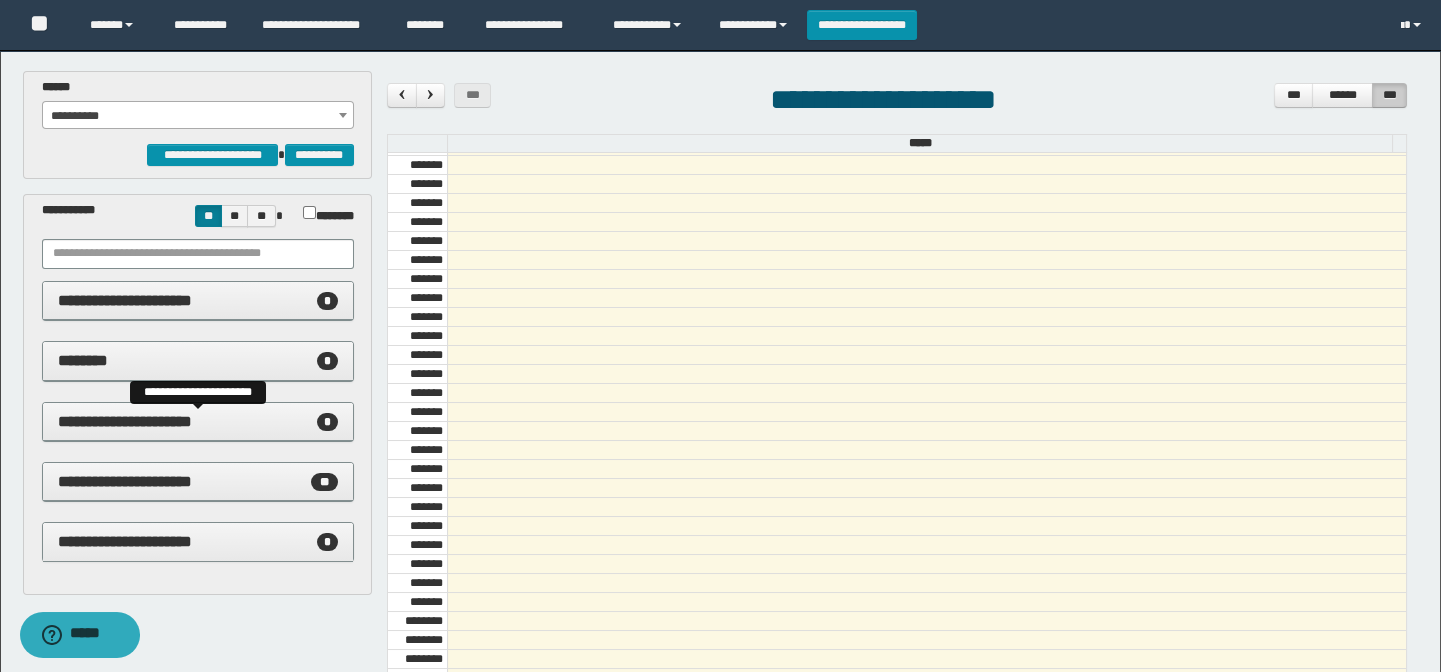 click on "**********" at bounding box center [125, 421] 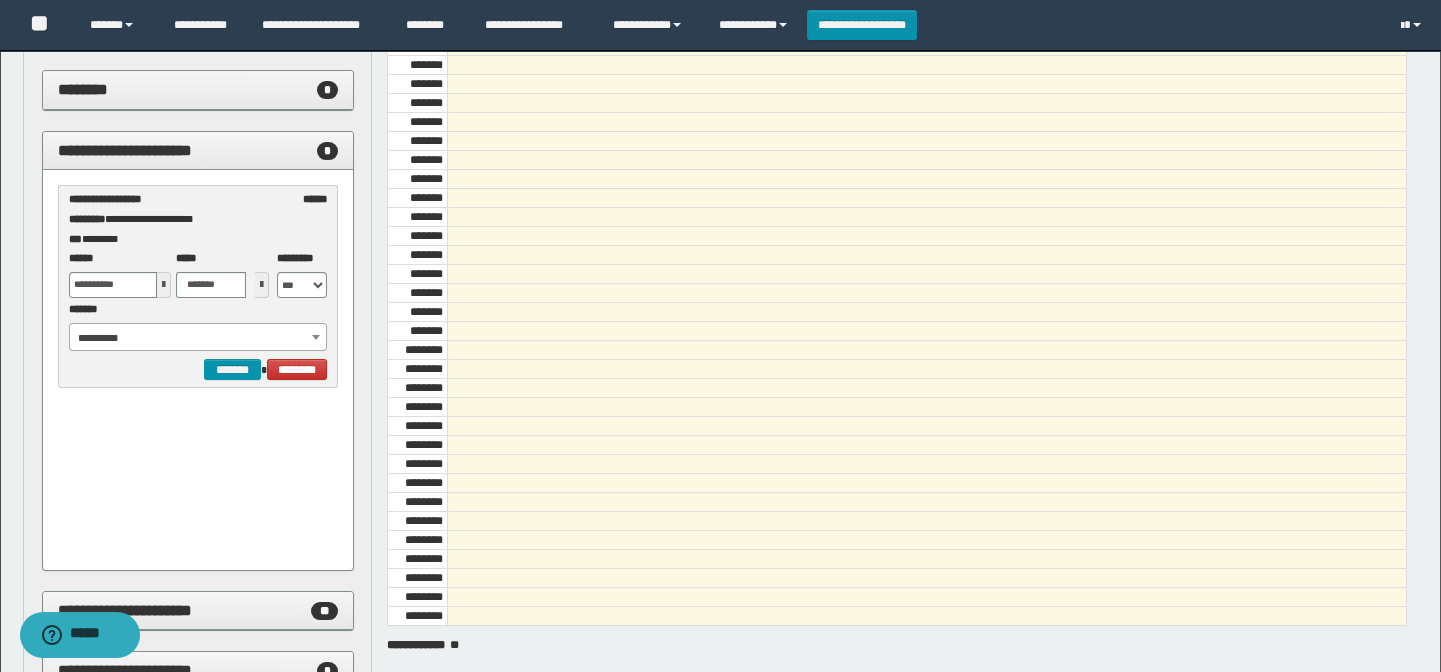 scroll, scrollTop: 272, scrollLeft: 0, axis: vertical 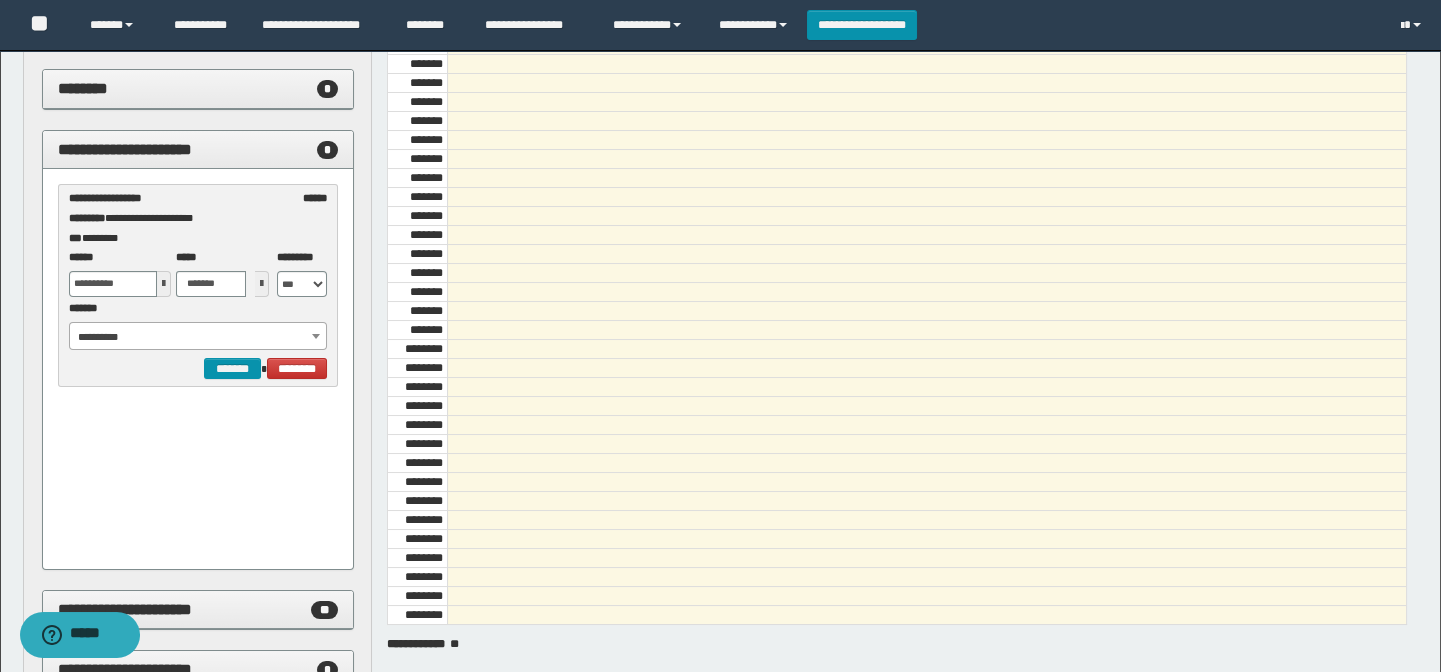 click on "**********" at bounding box center [198, 337] 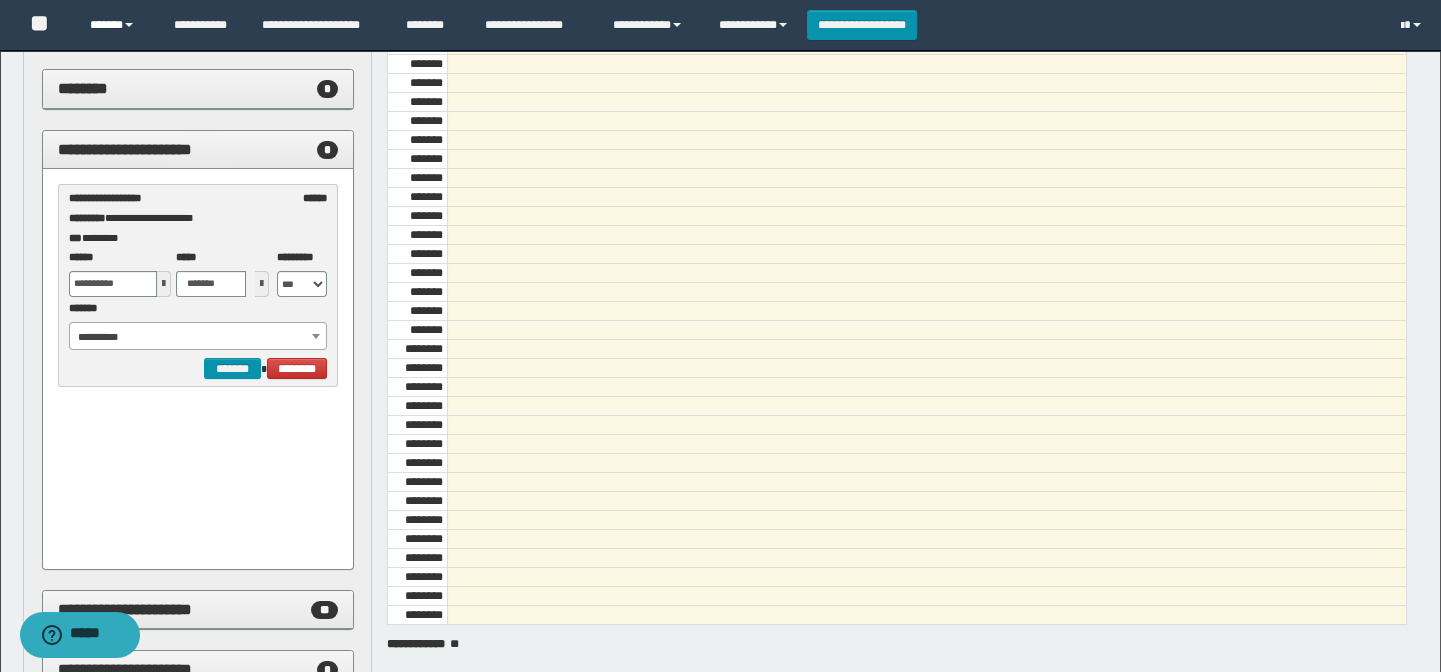 click on "******" at bounding box center (117, 25) 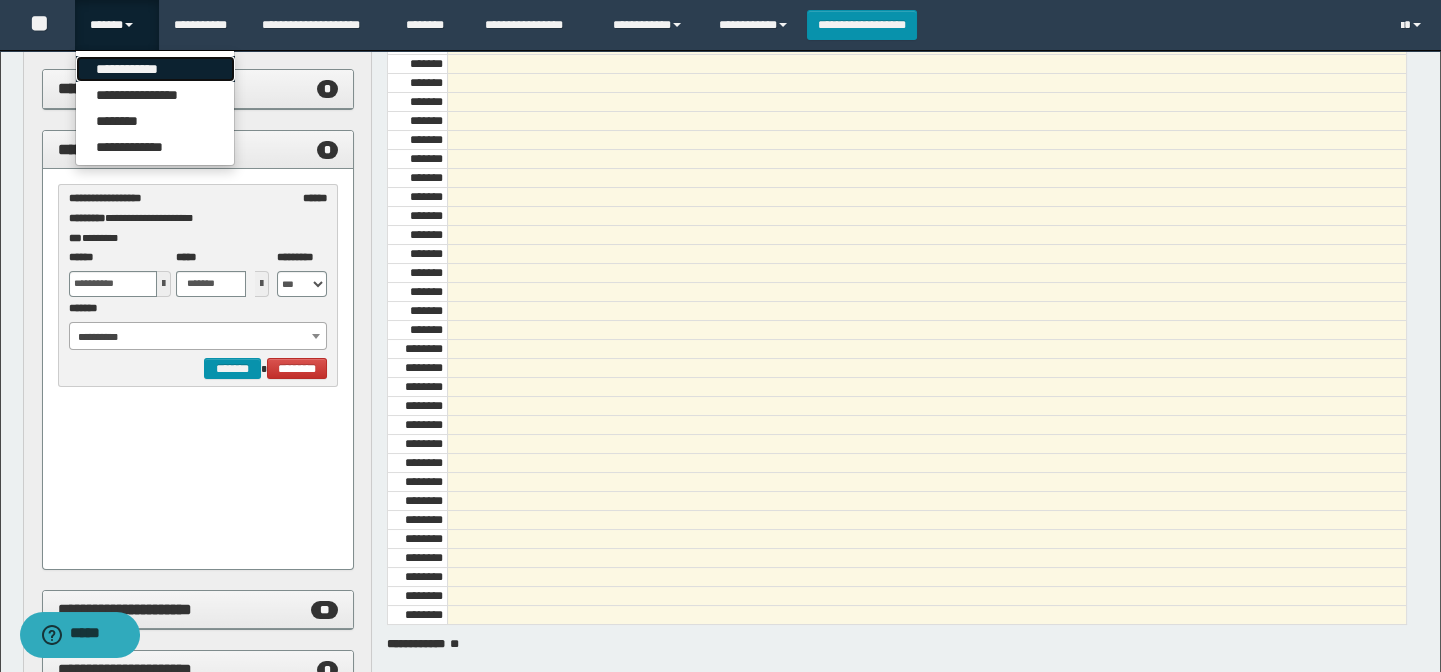 click on "**********" at bounding box center [155, 69] 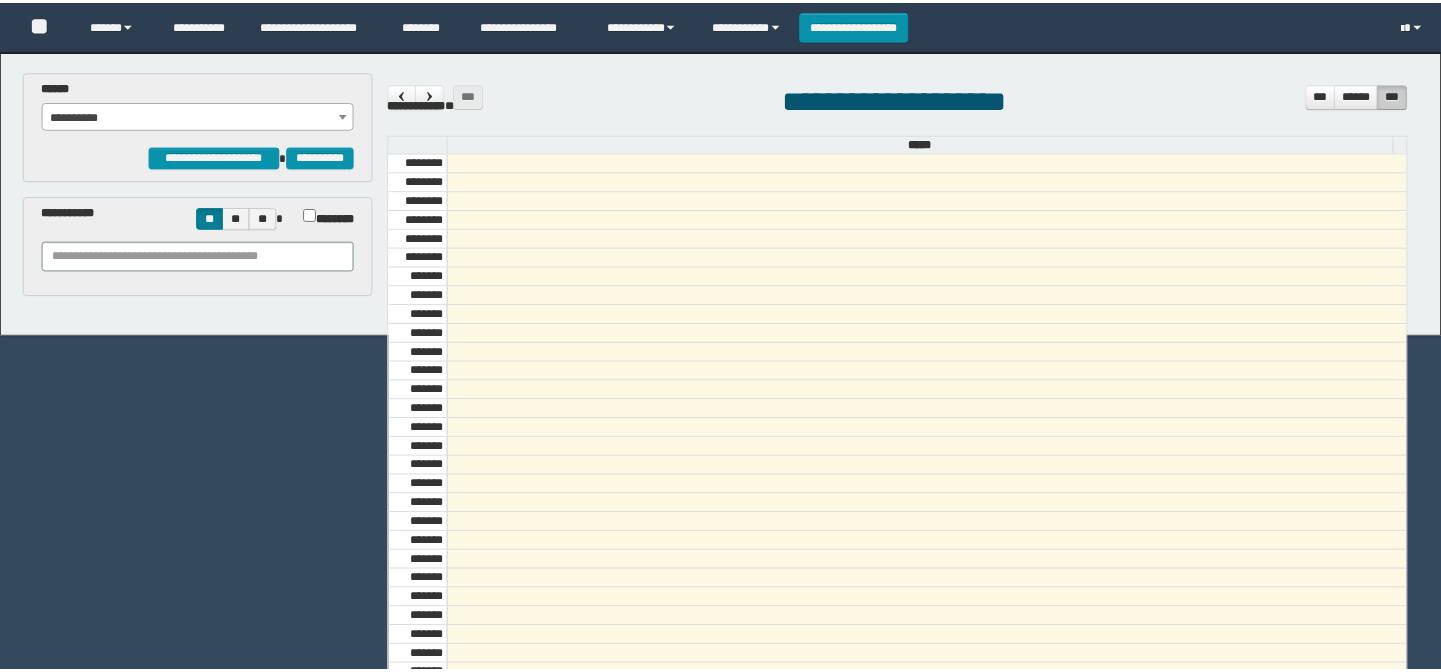 scroll, scrollTop: 0, scrollLeft: 0, axis: both 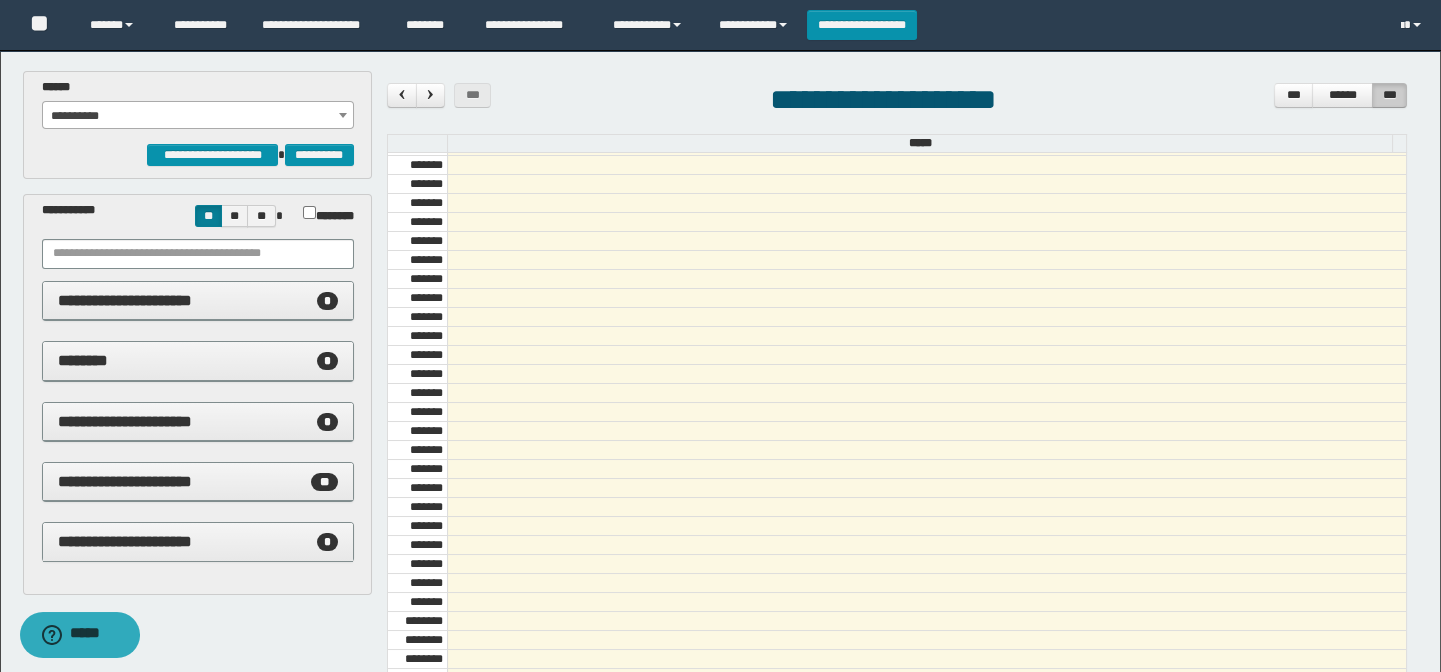 drag, startPoint x: 290, startPoint y: 408, endPoint x: 285, endPoint y: 399, distance: 10.29563 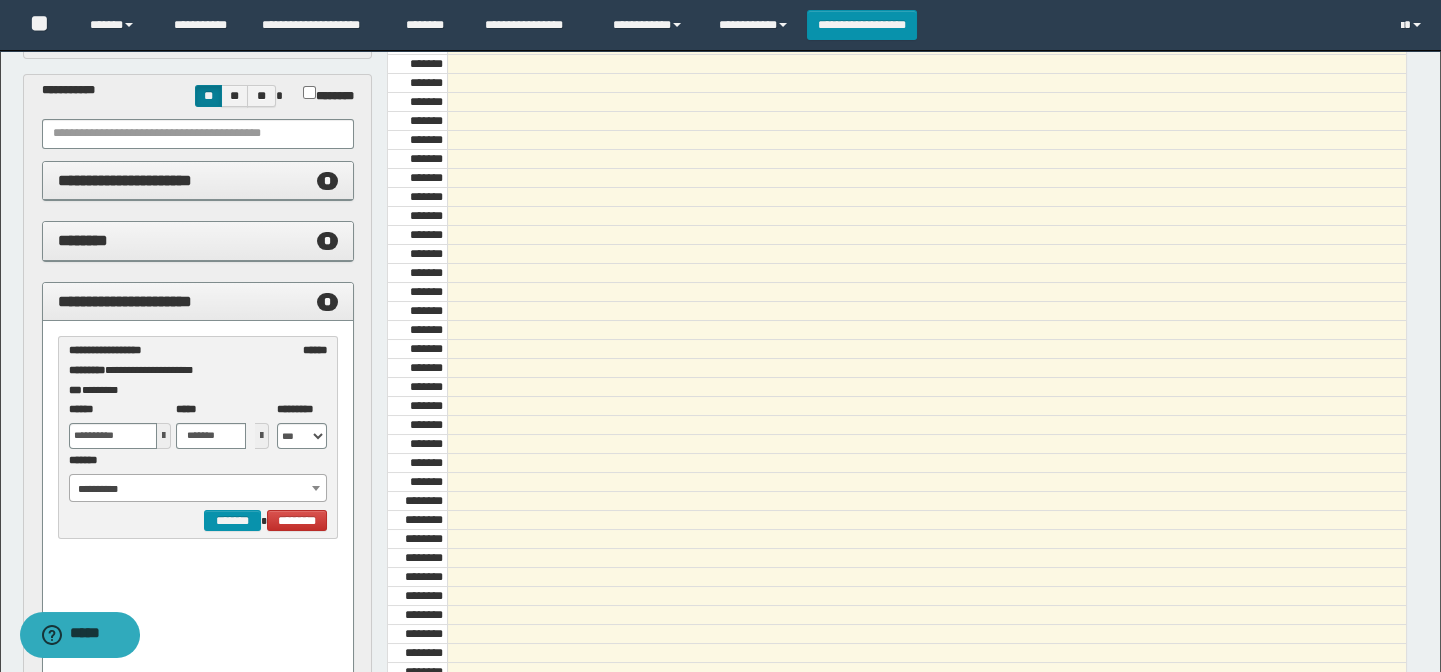 scroll, scrollTop: 363, scrollLeft: 0, axis: vertical 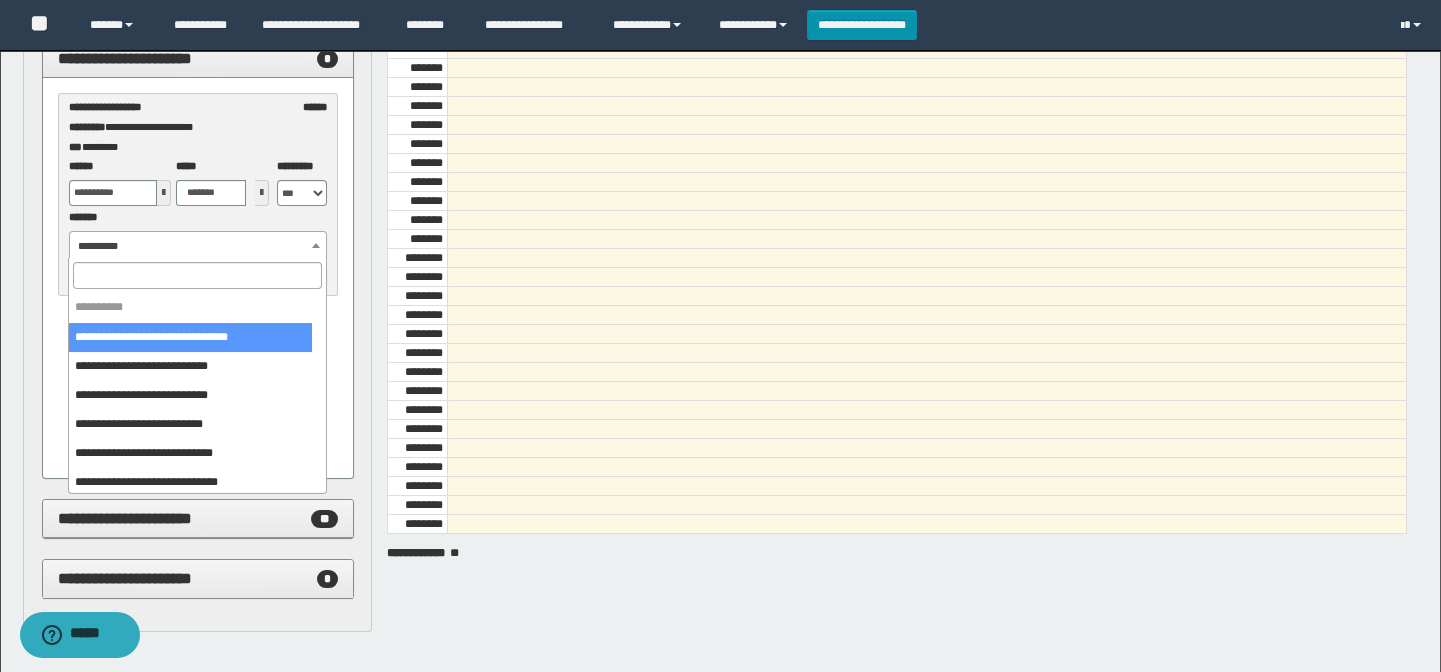drag, startPoint x: 140, startPoint y: 229, endPoint x: 143, endPoint y: 242, distance: 13.341664 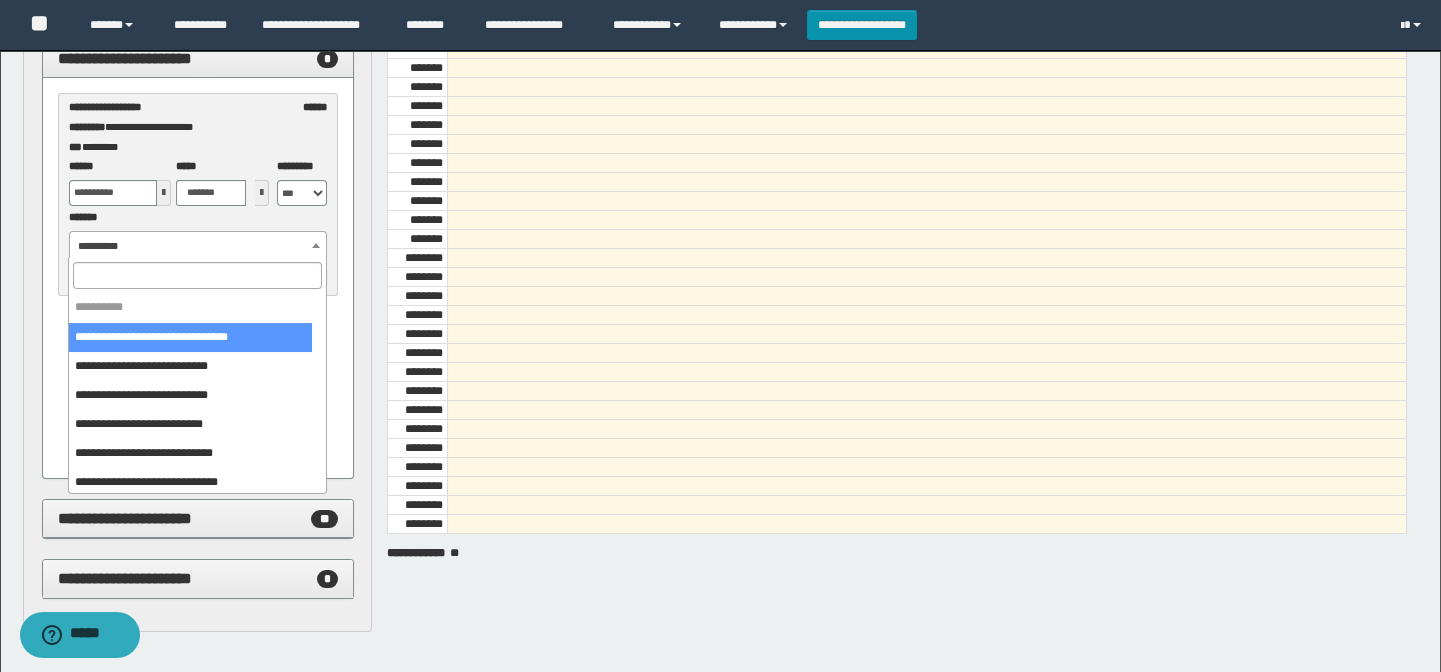 select on "******" 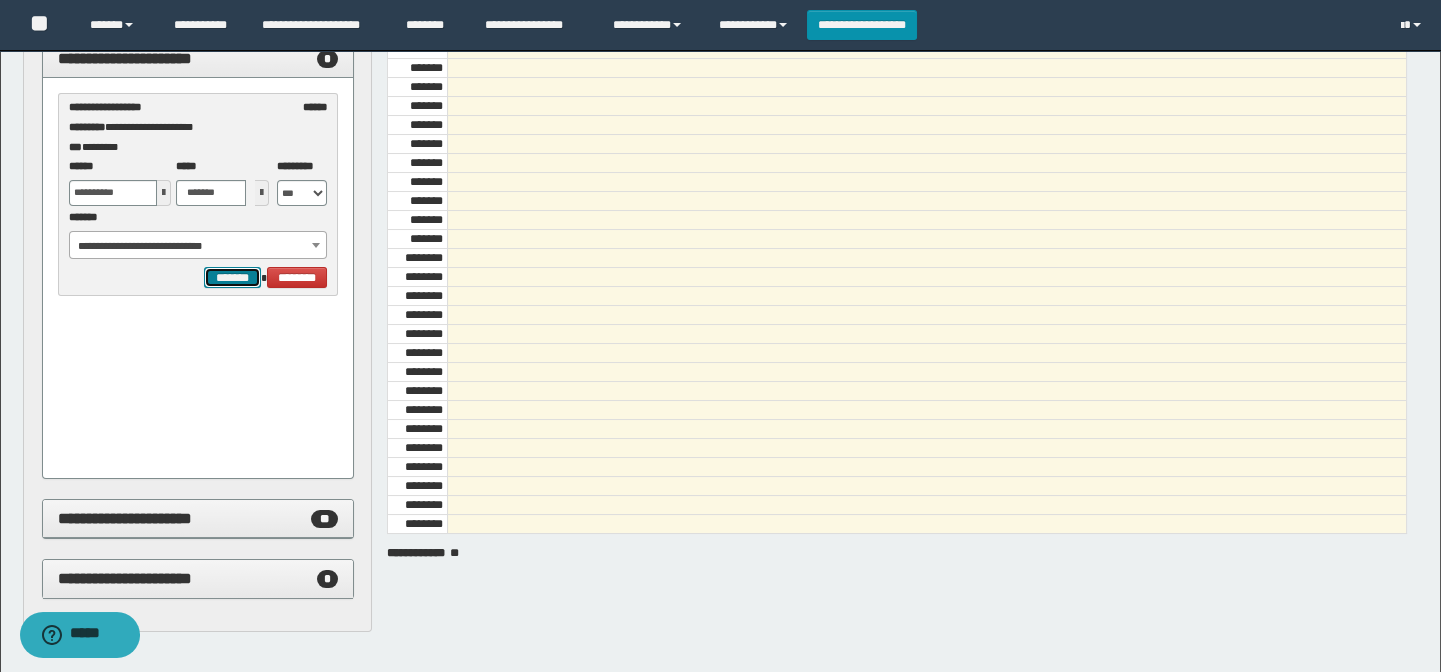 click on "*******" at bounding box center (232, 278) 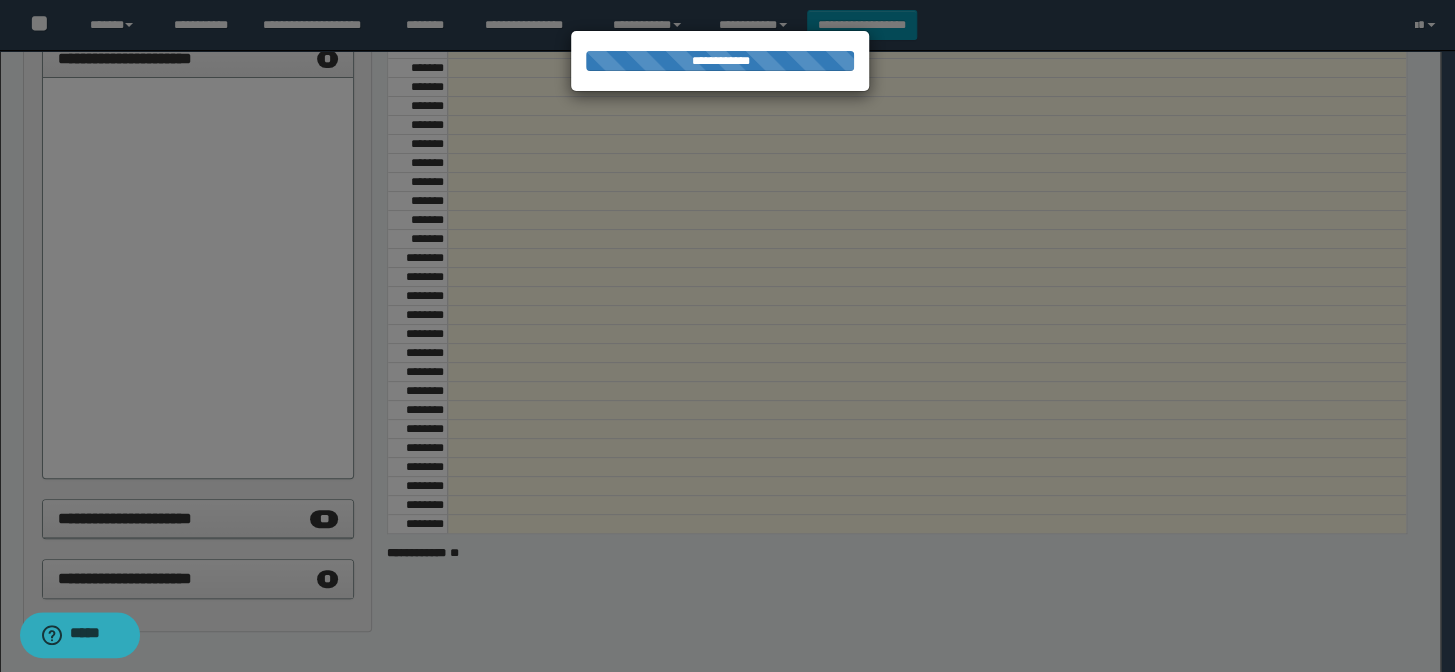 select on "******" 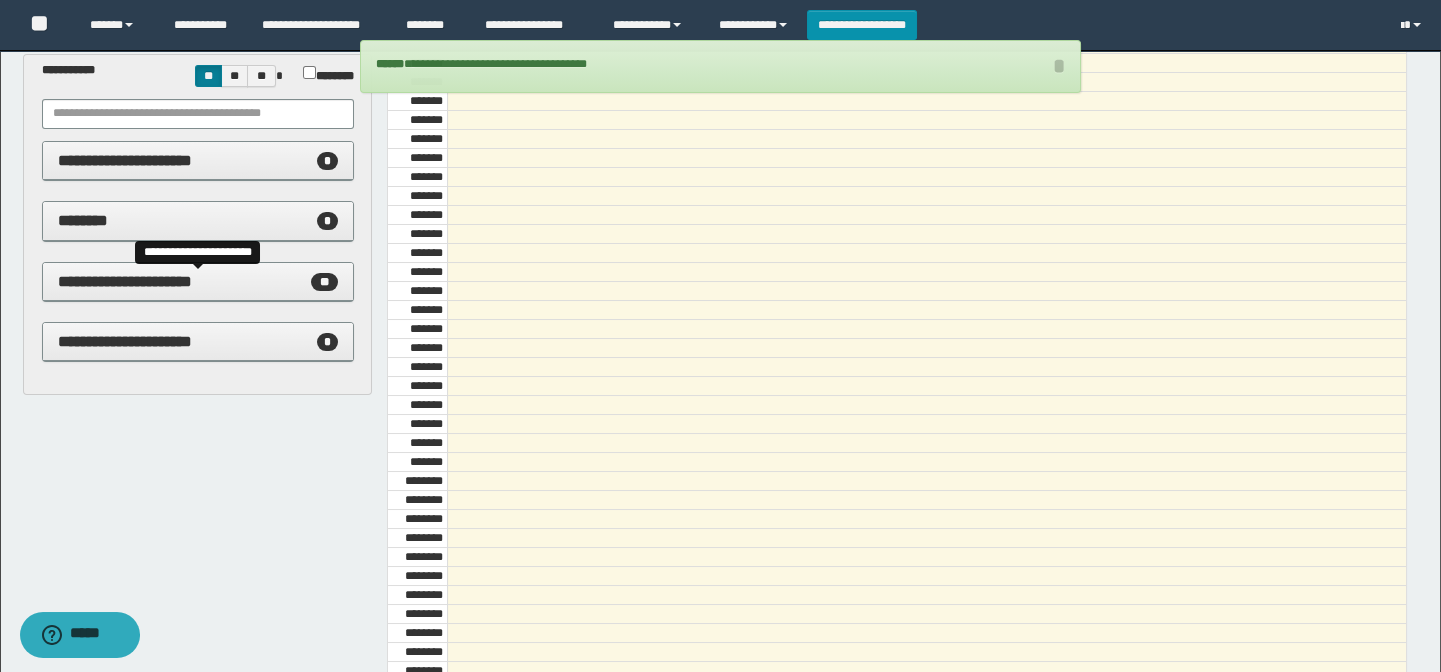 scroll, scrollTop: 90, scrollLeft: 0, axis: vertical 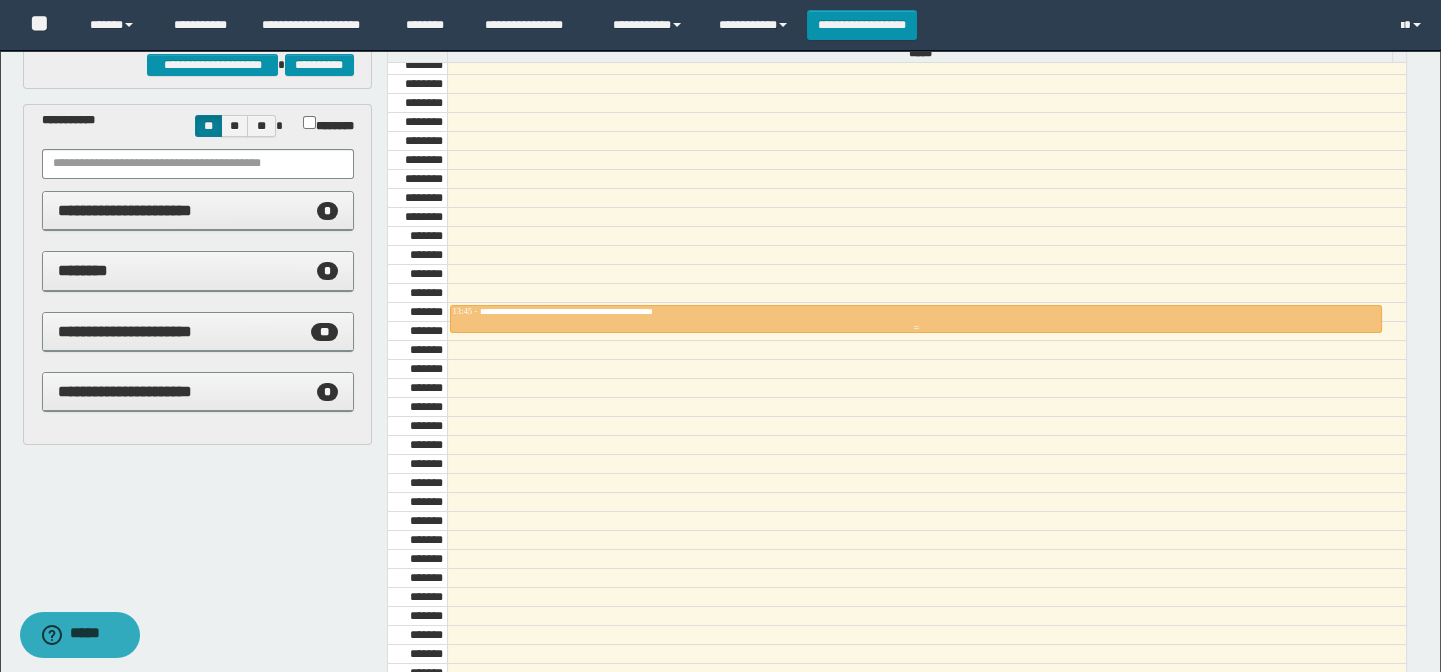 click at bounding box center (916, 319) 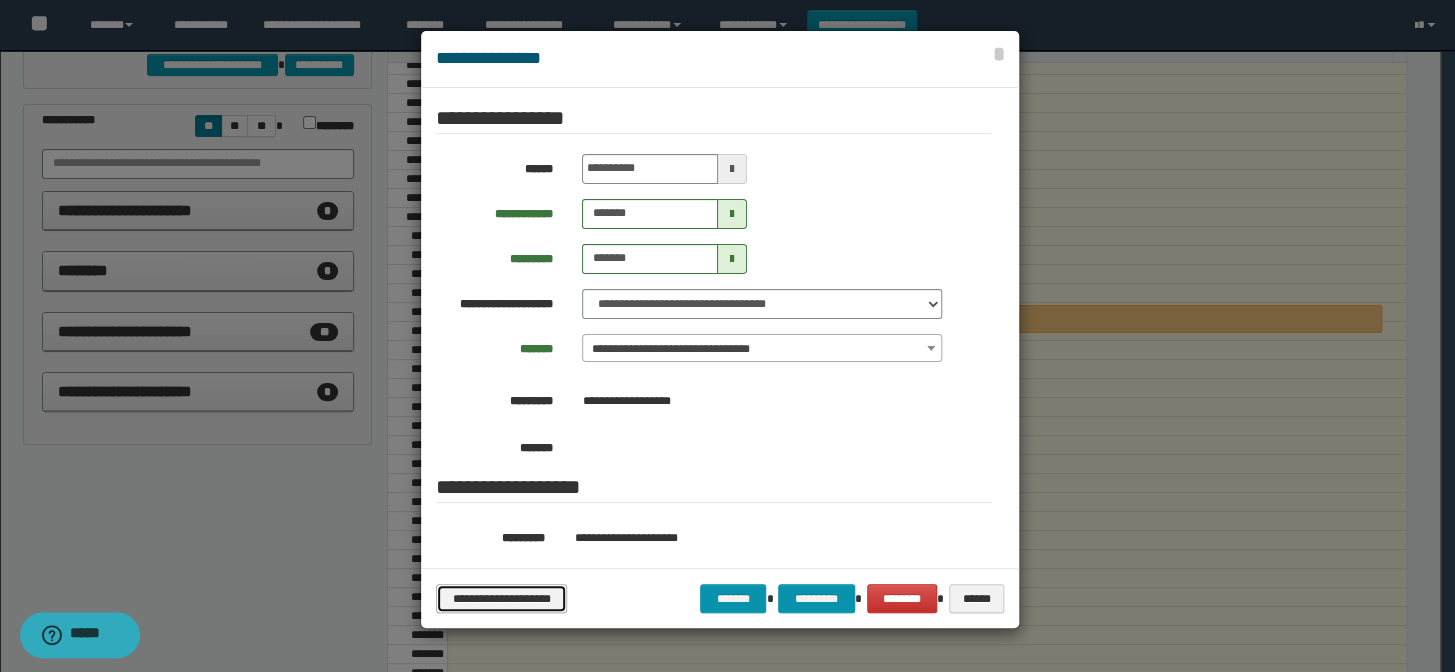 click on "**********" at bounding box center (501, 599) 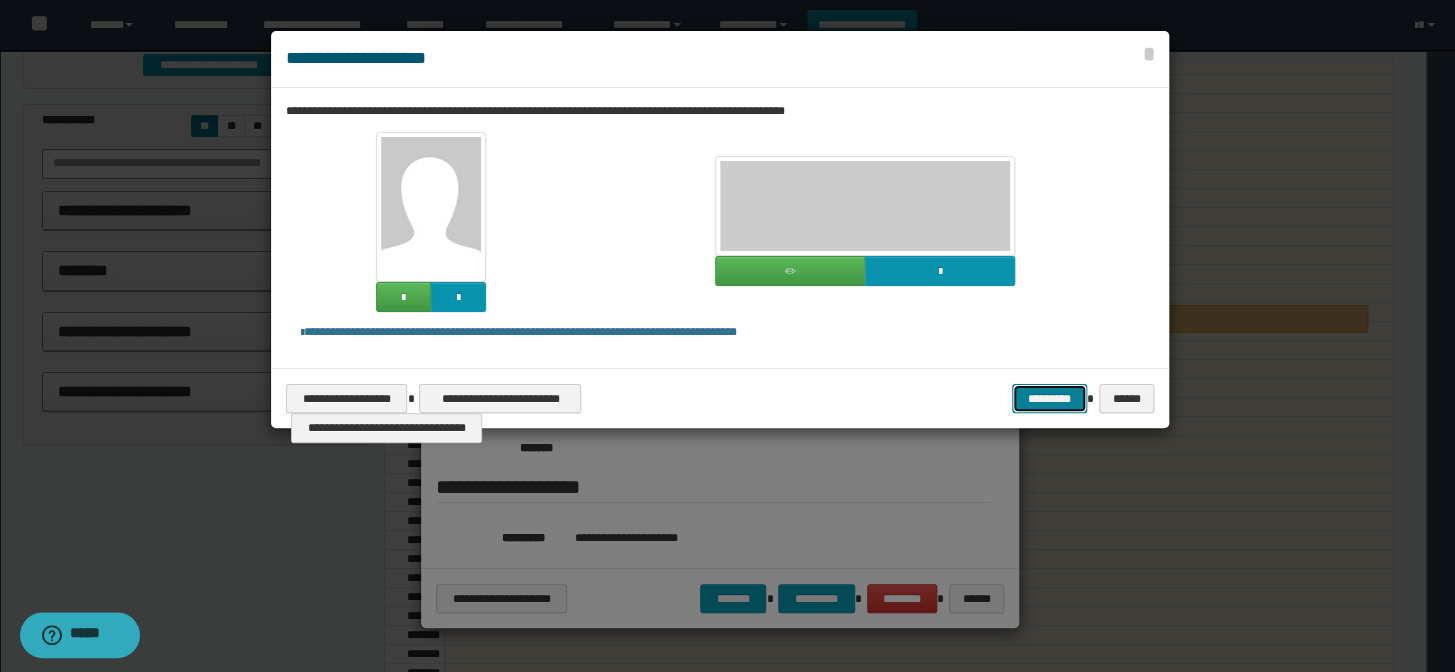 click on "*********" at bounding box center (1049, 399) 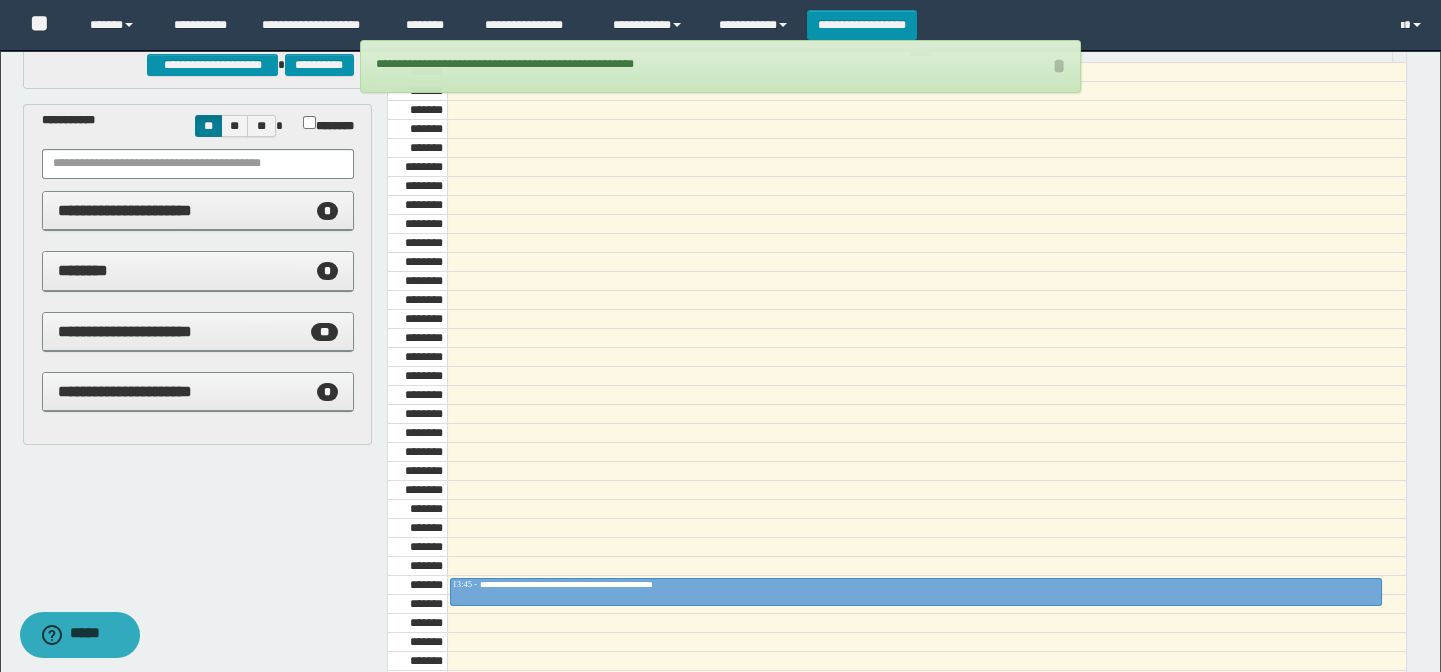scroll, scrollTop: 1590, scrollLeft: 0, axis: vertical 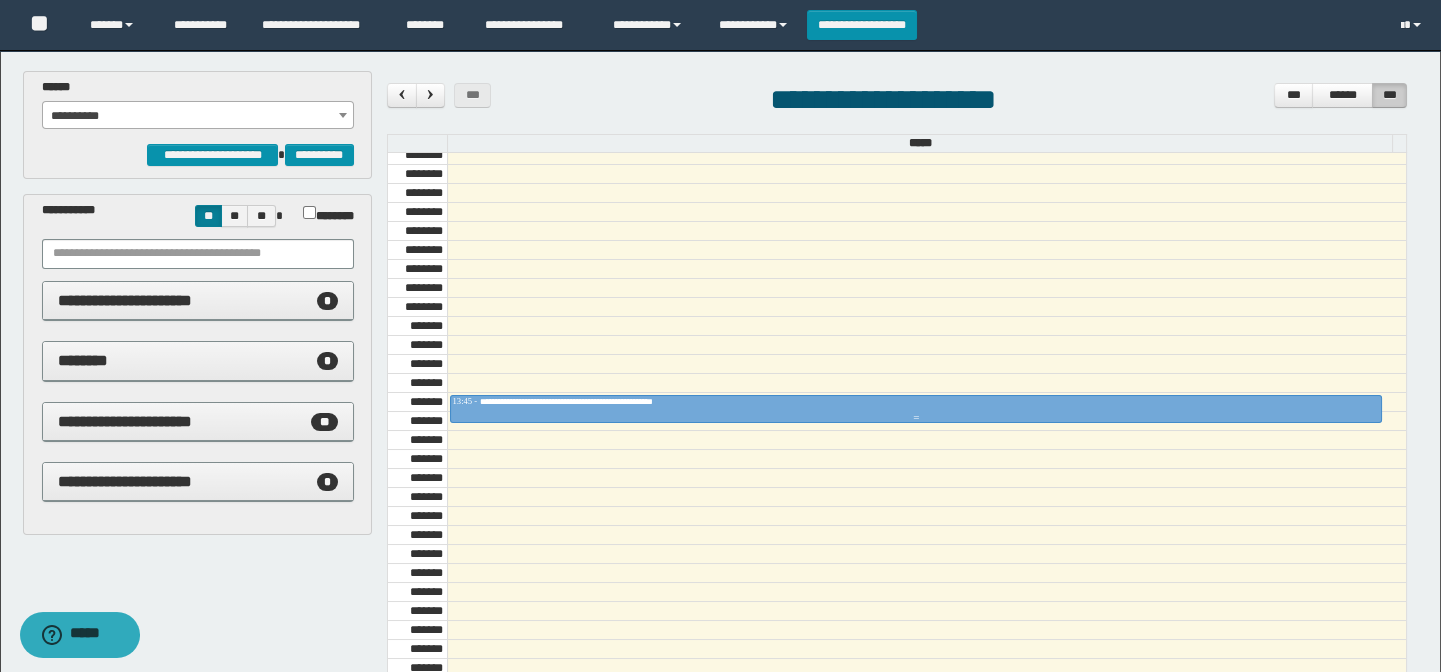 click on "**********" at bounding box center [597, 401] 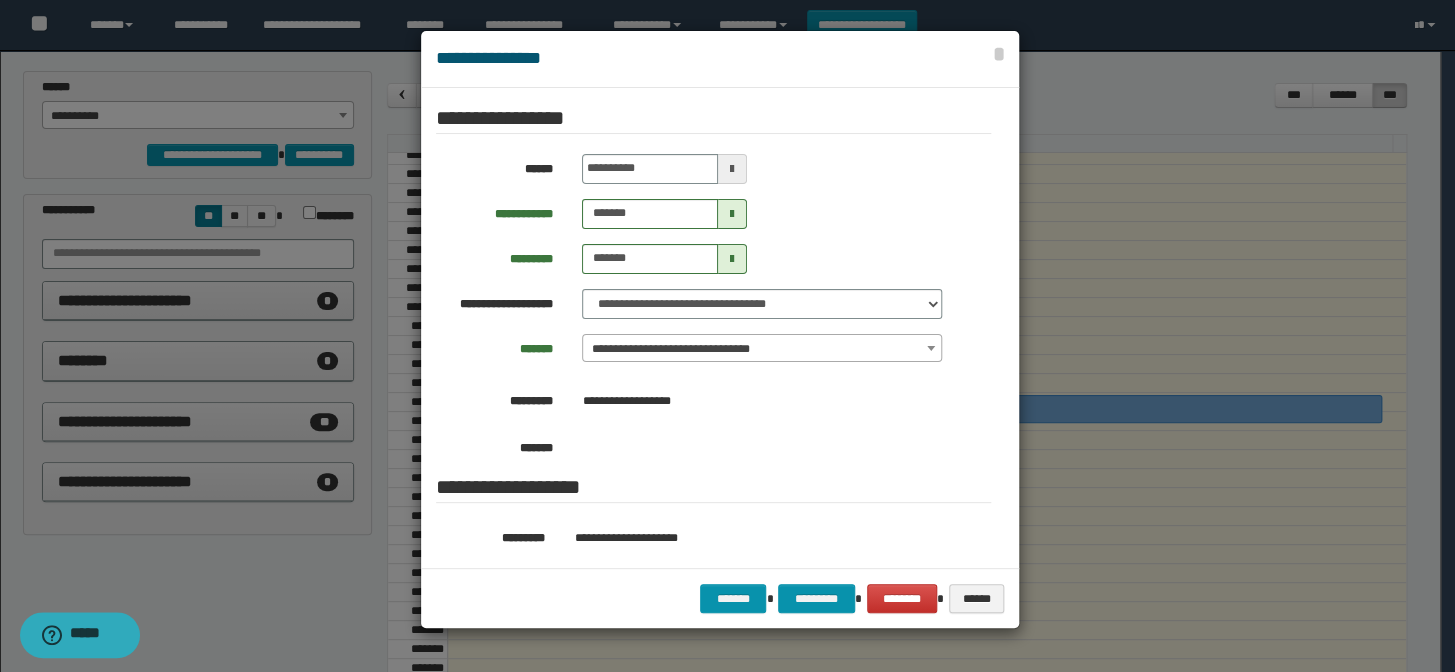 drag, startPoint x: 1193, startPoint y: 237, endPoint x: 1120, endPoint y: 332, distance: 119.80818 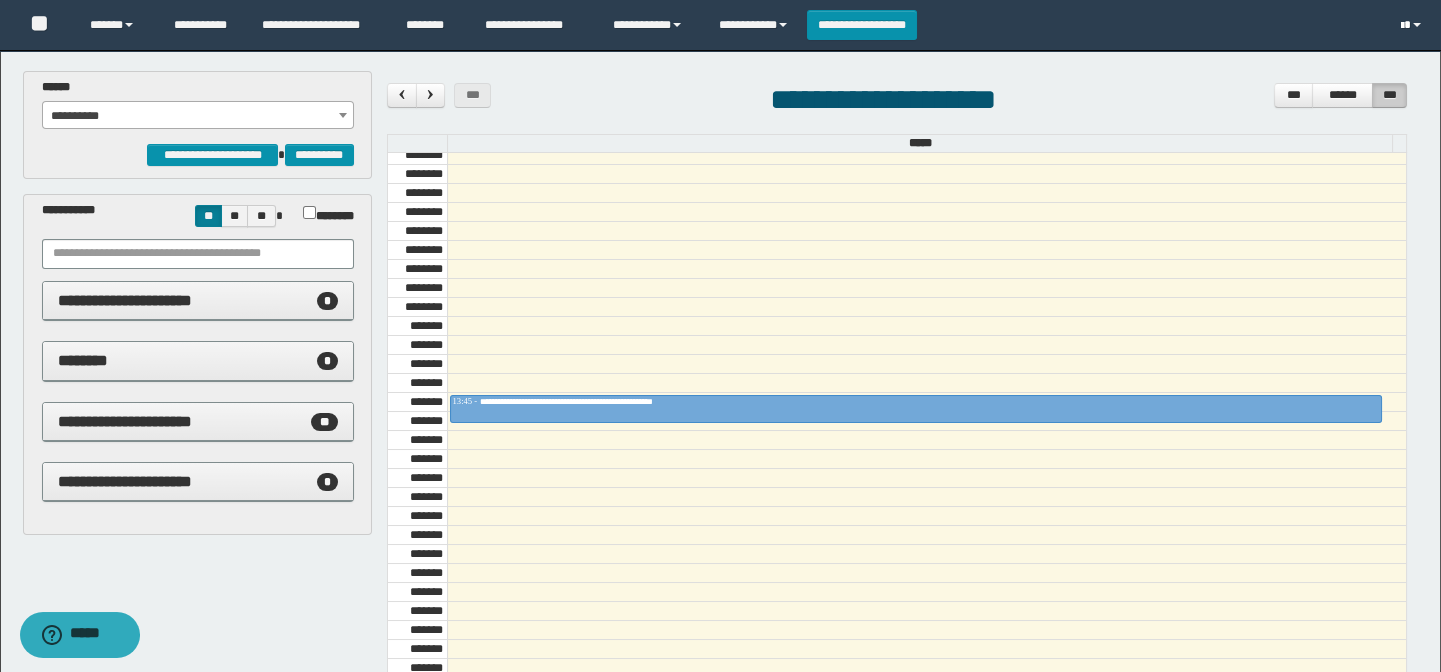 click at bounding box center (1413, 25) 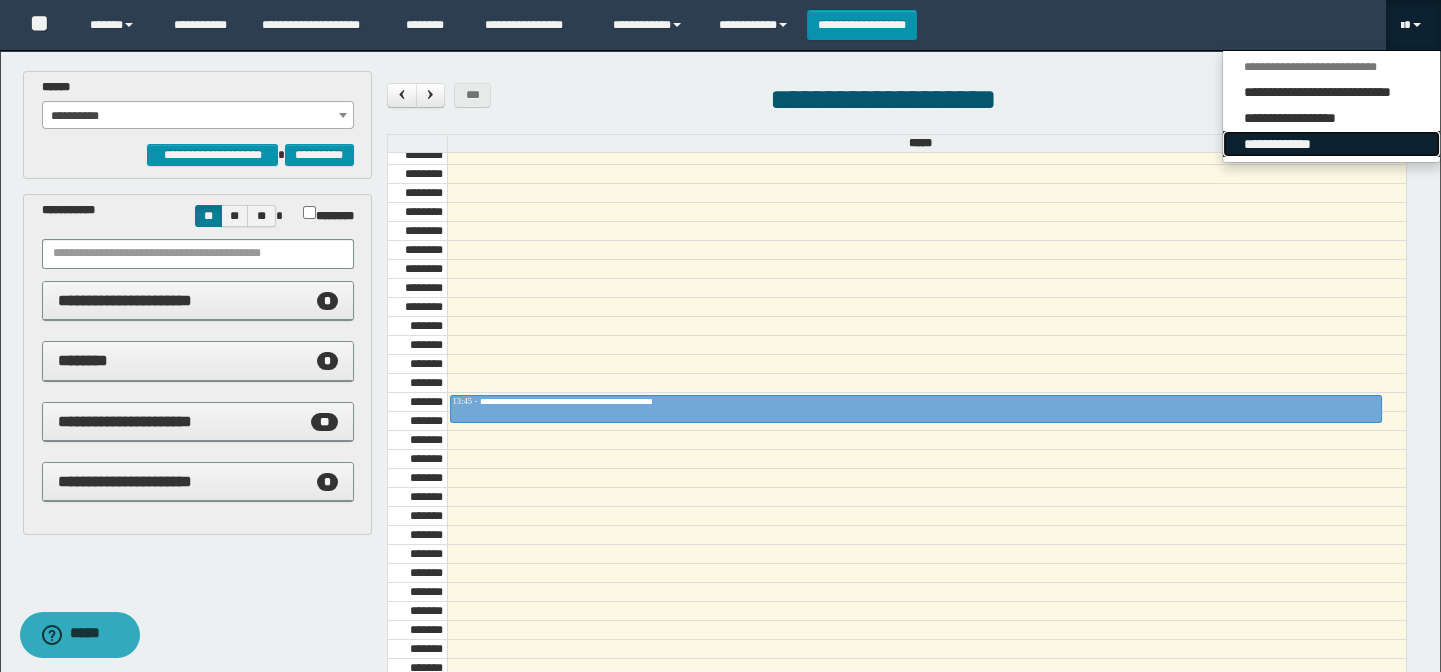 click on "**********" at bounding box center (1331, 144) 